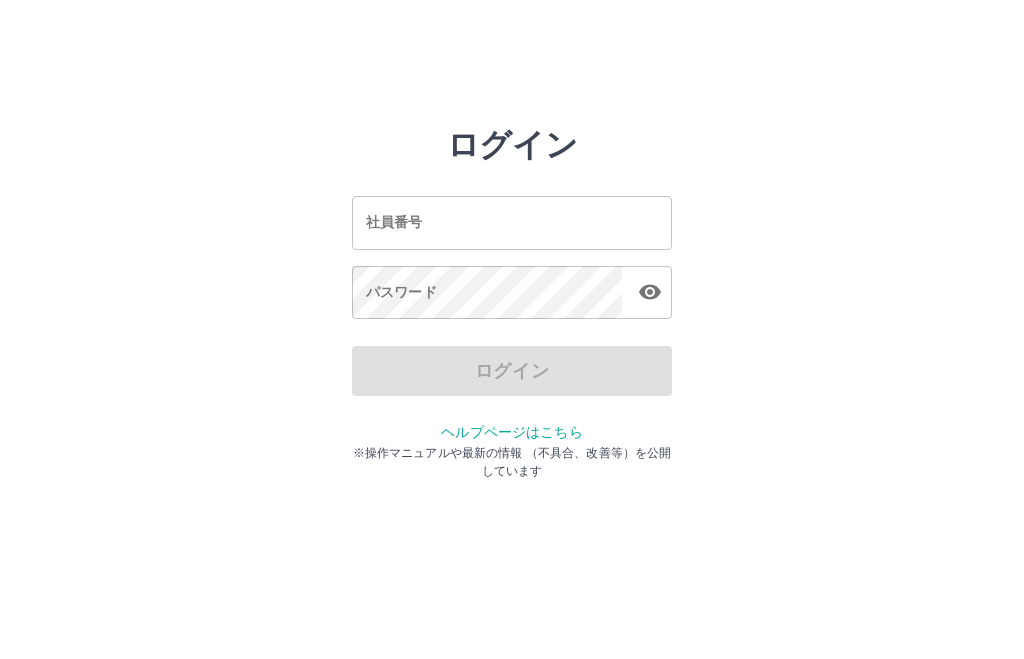 scroll, scrollTop: 0, scrollLeft: 0, axis: both 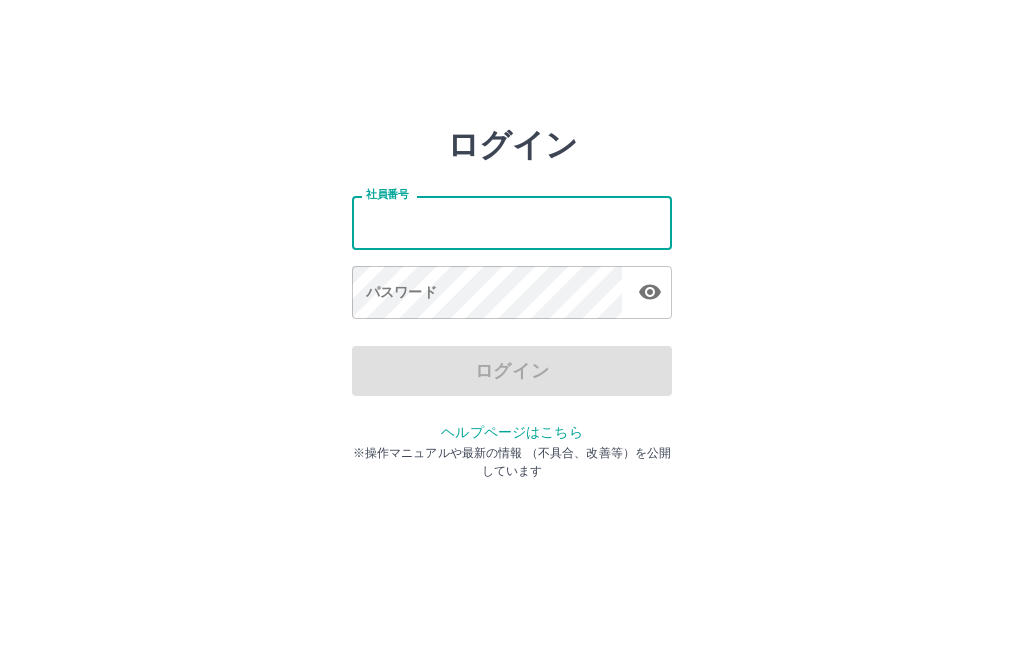 click on "社員番号" at bounding box center (512, 222) 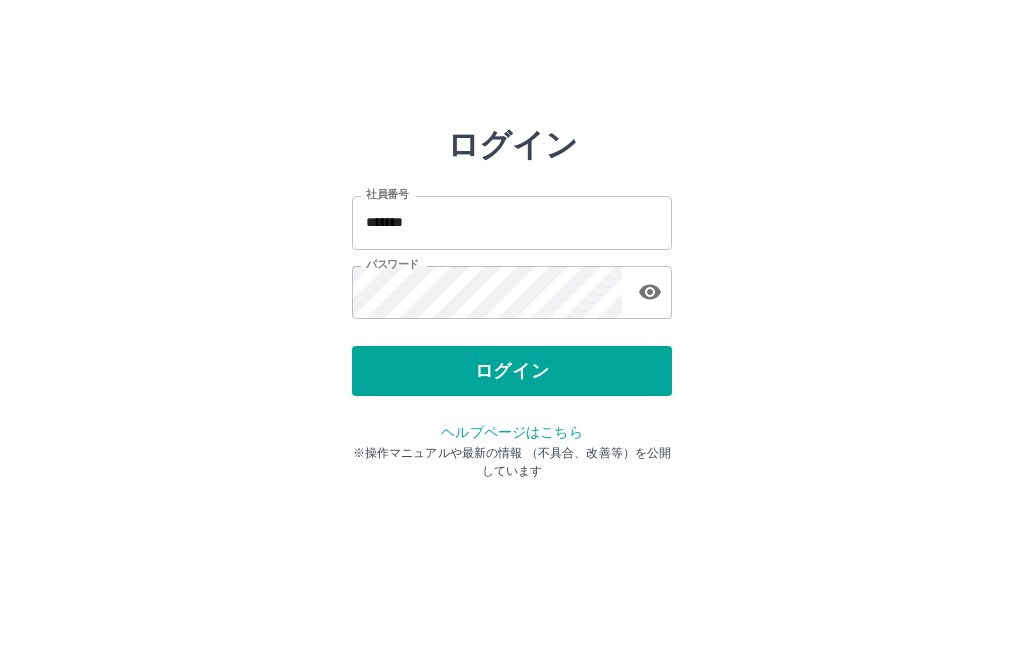 click on "ログイン" at bounding box center [512, 371] 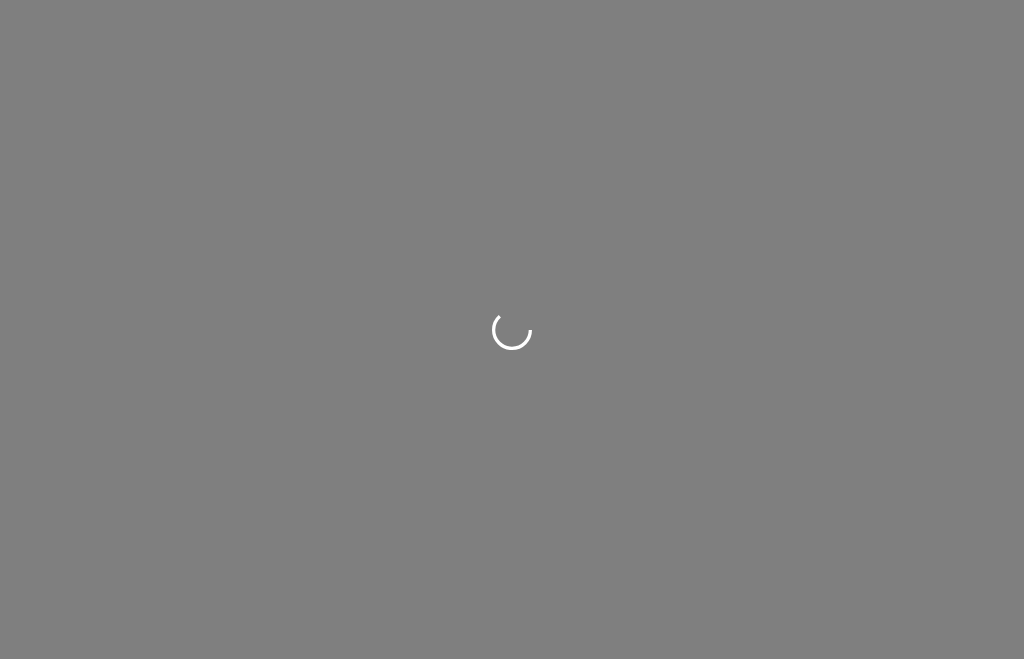 scroll, scrollTop: 0, scrollLeft: 0, axis: both 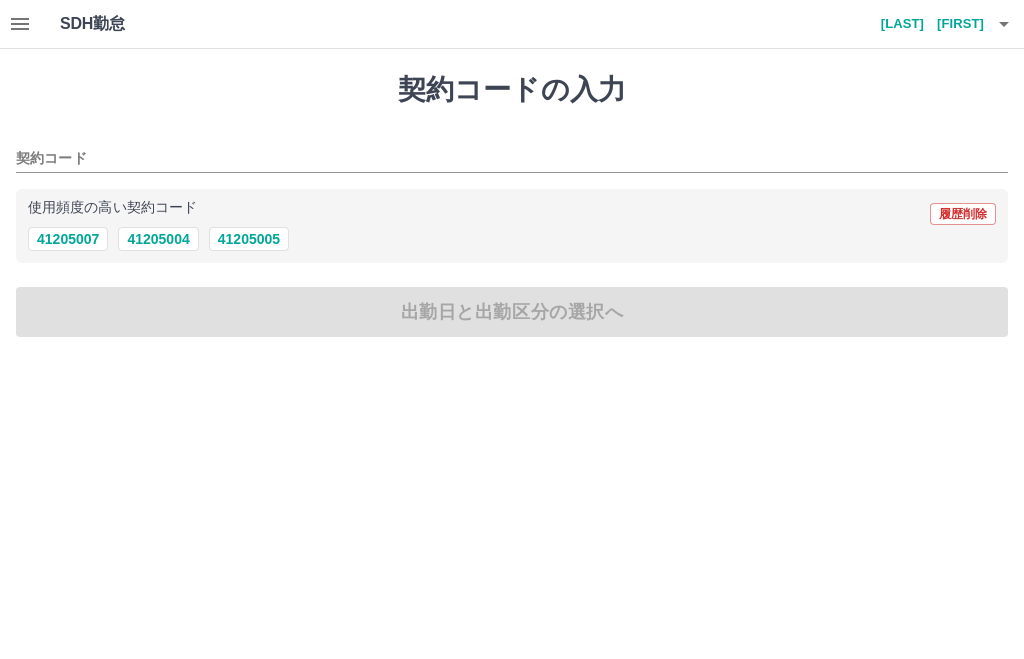 click on "41205004" at bounding box center (158, 239) 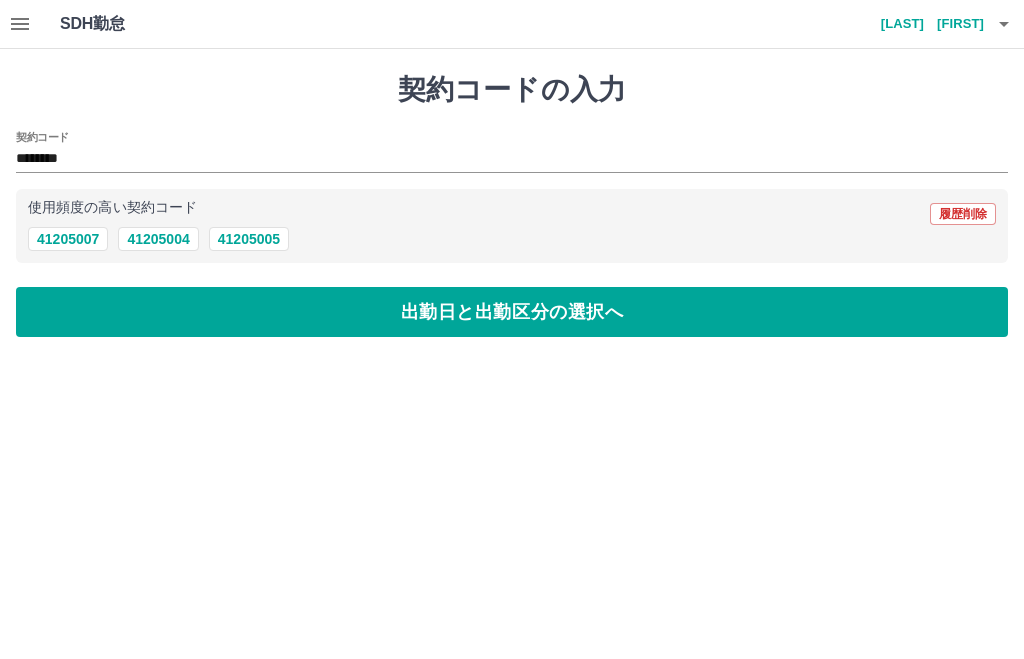 click on "出勤日と出勤区分の選択へ" at bounding box center (512, 312) 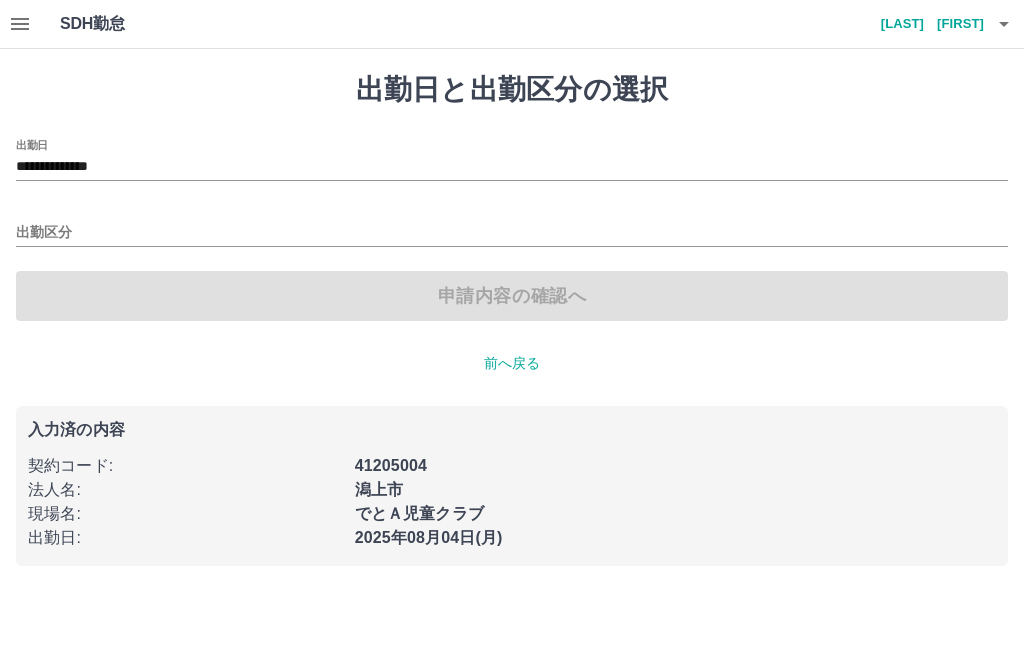 click on "**********" at bounding box center [512, 167] 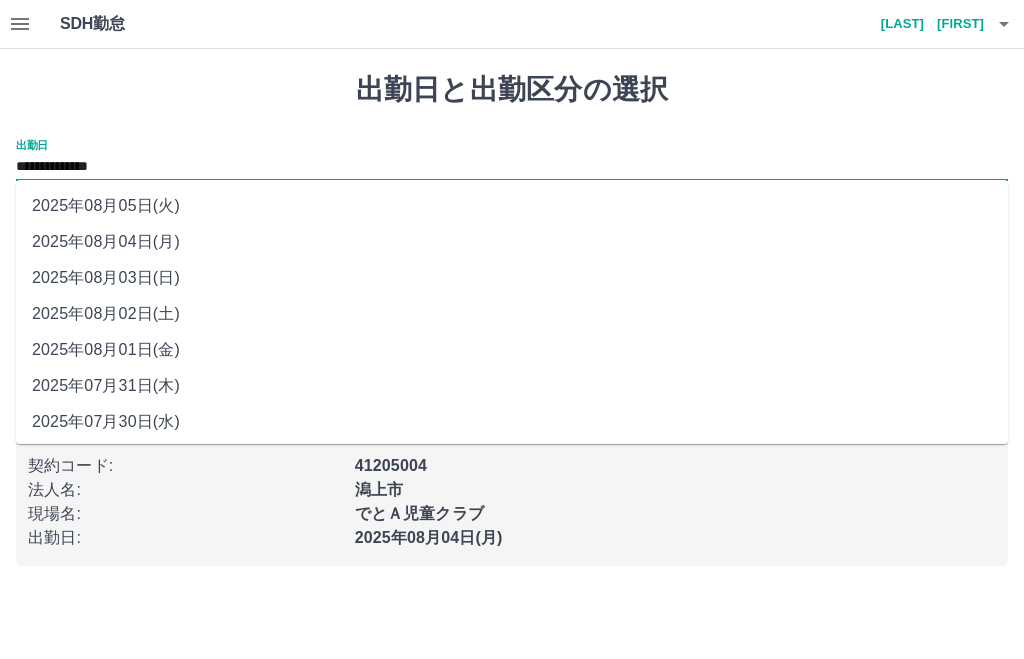 click 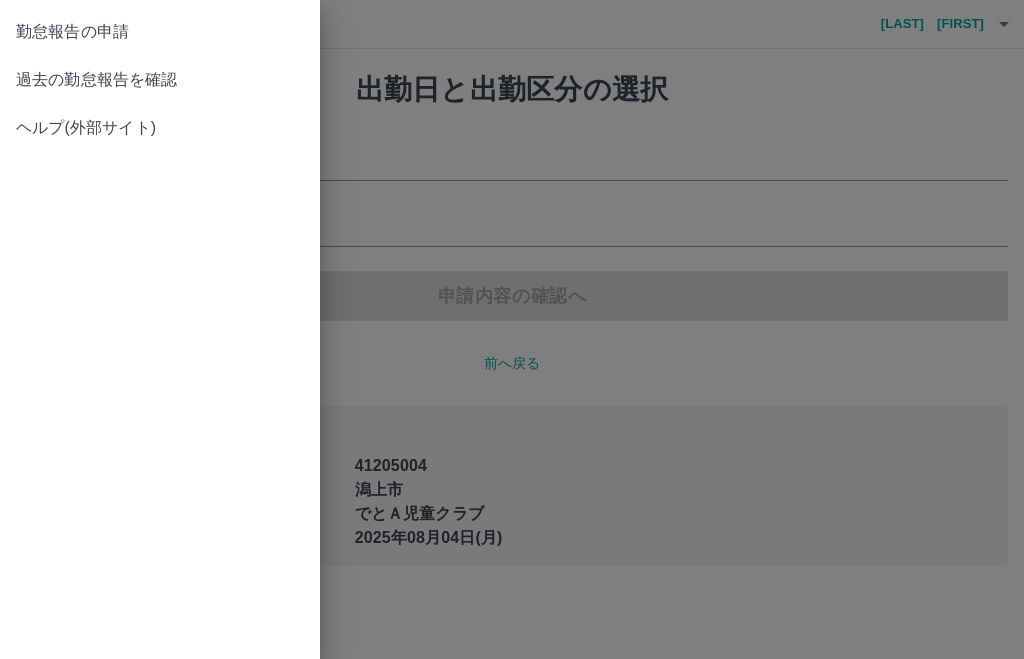 click on "過去の勤怠報告を確認" at bounding box center (160, 80) 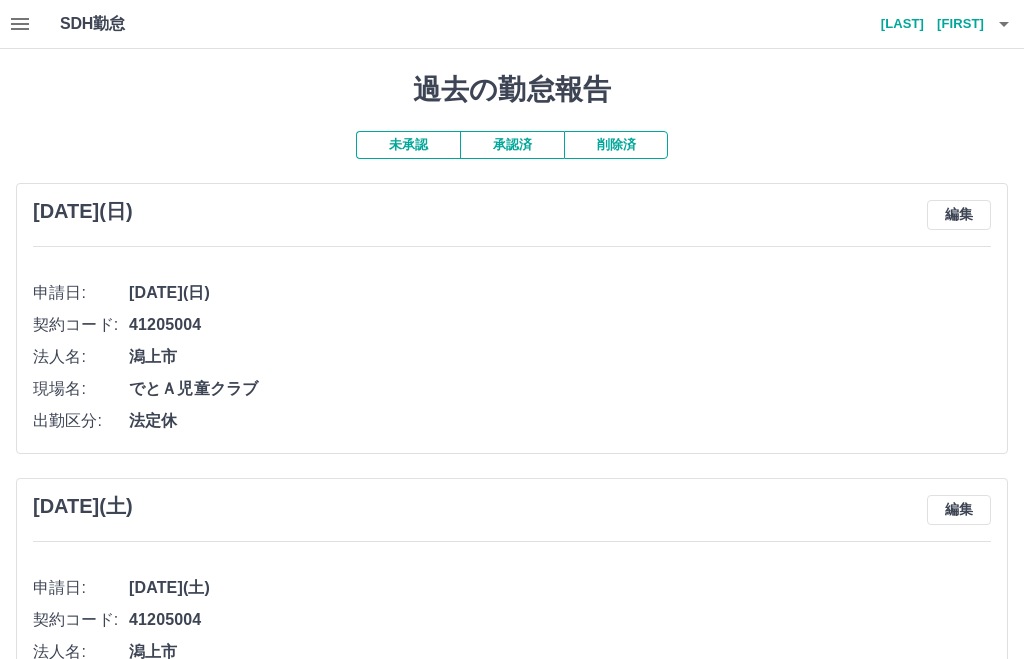 click 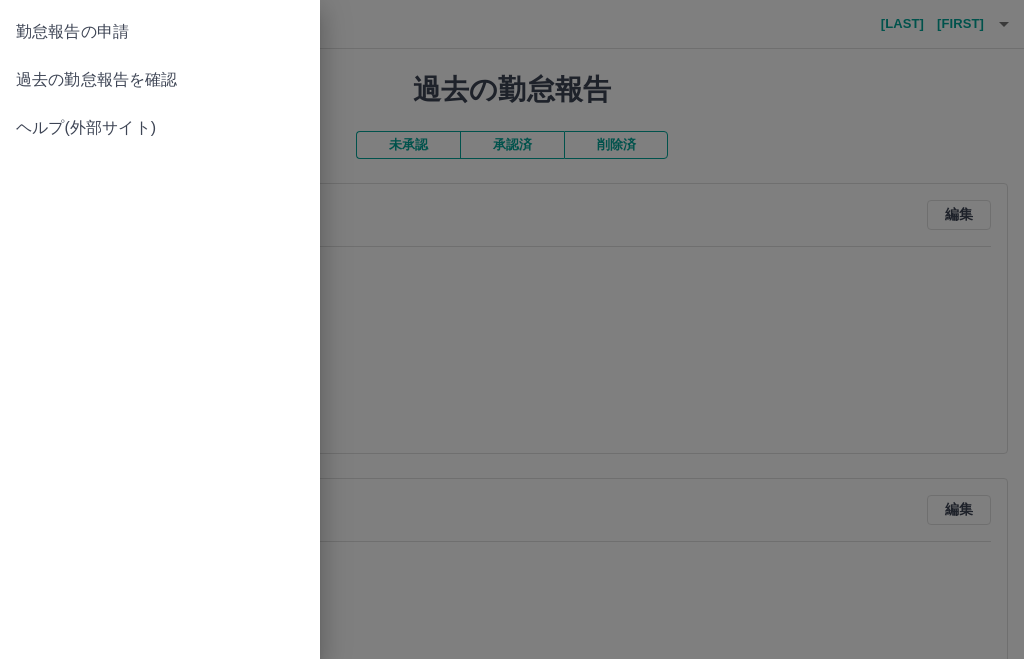 click at bounding box center (512, 329) 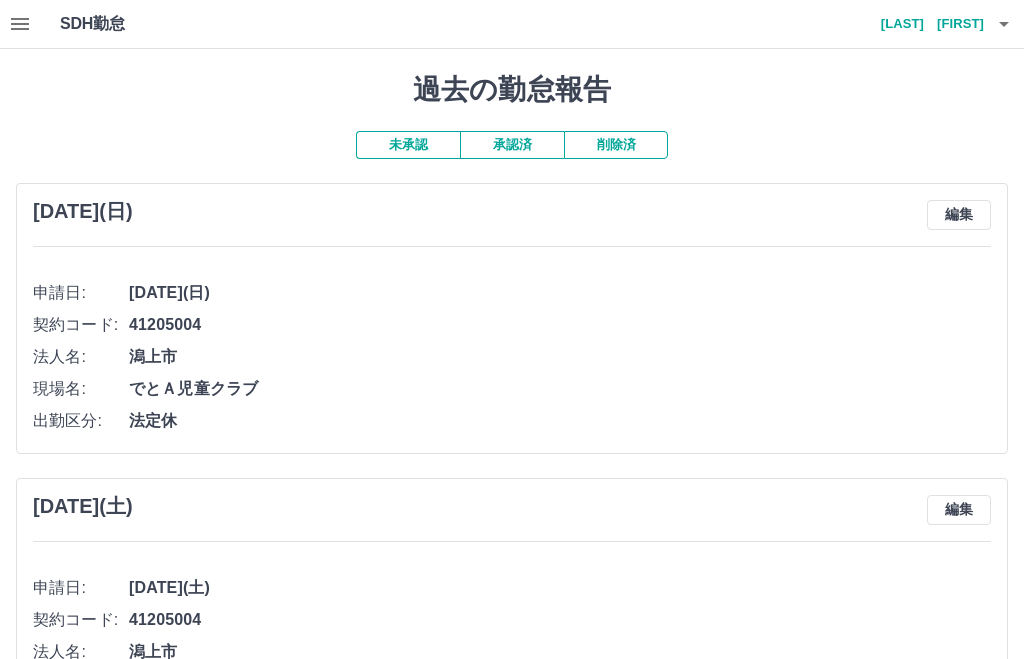 click on "承認済" at bounding box center [512, 145] 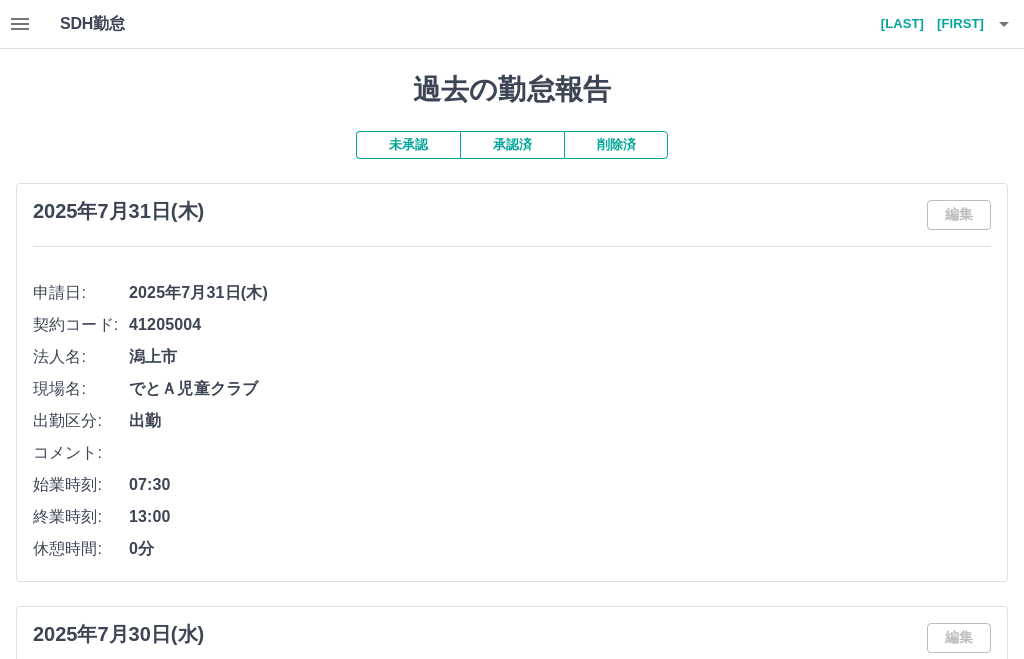 click at bounding box center (20, 24) 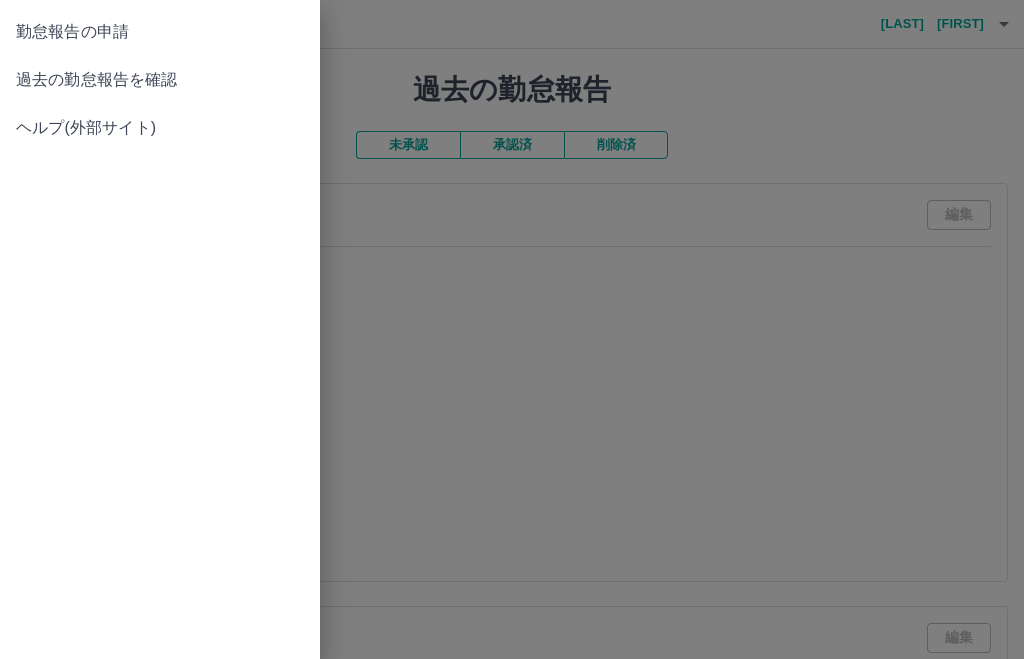 click on "勤怠報告の申請" at bounding box center (160, 32) 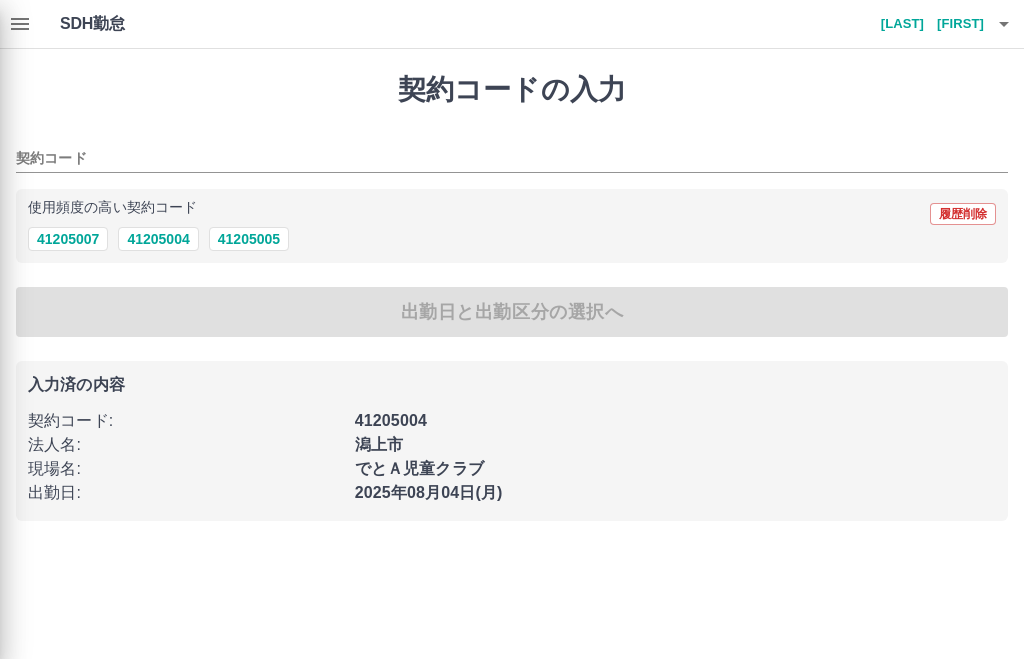 type on "********" 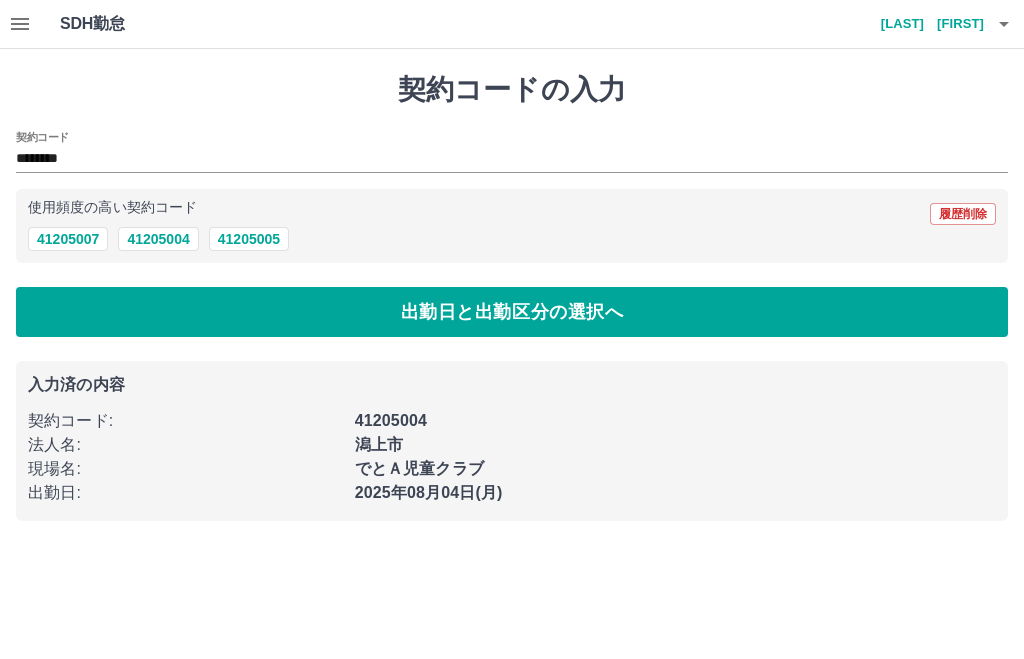 click on "出勤日と出勤区分の選択へ" at bounding box center [512, 312] 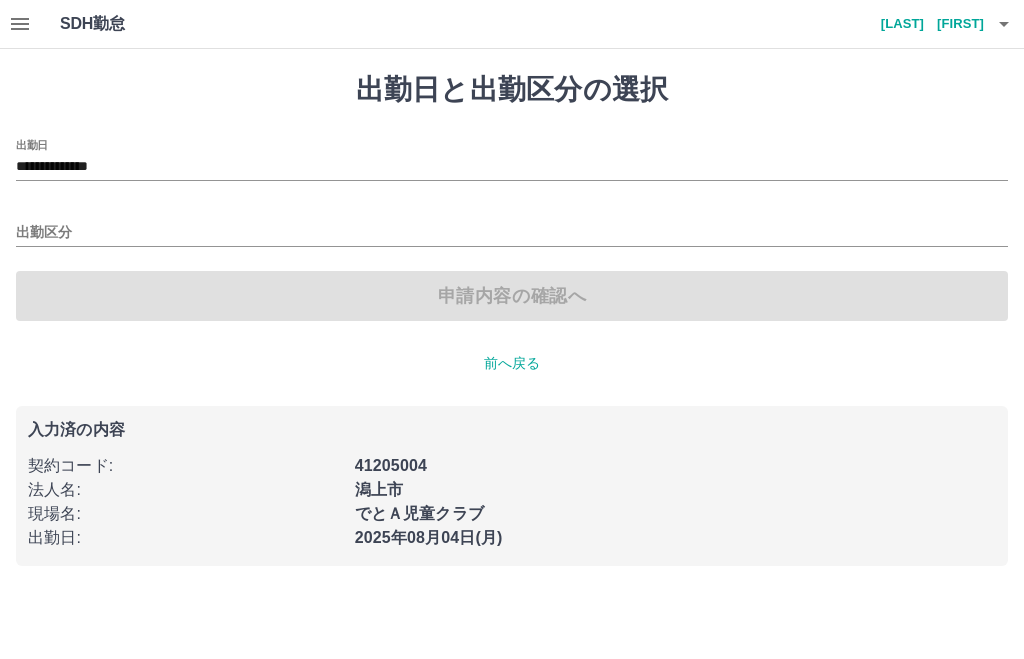 click on "**********" at bounding box center [512, 167] 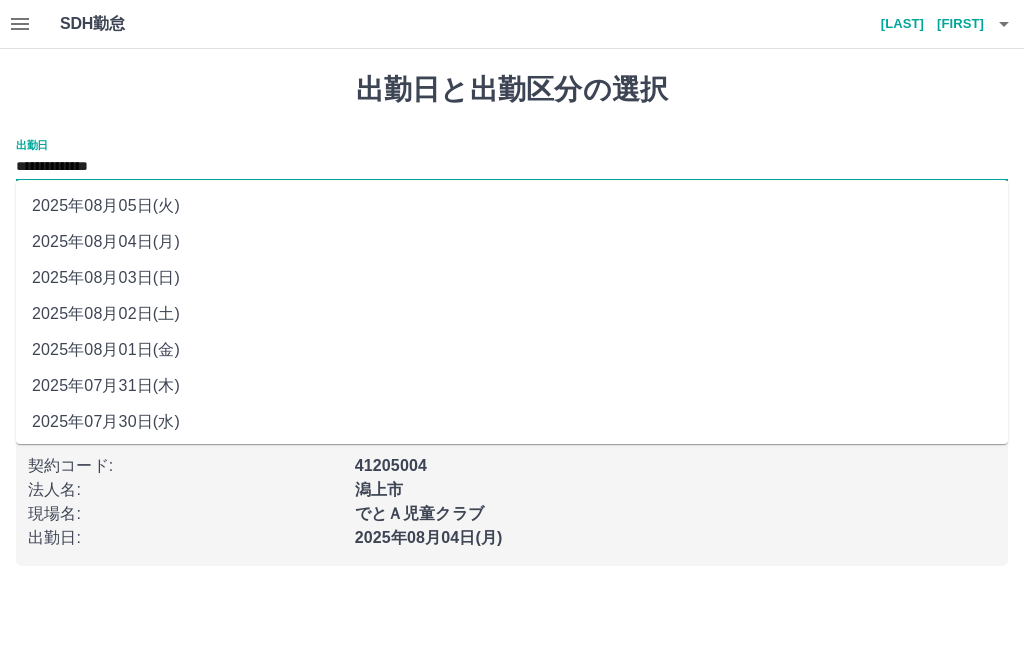 click on "2025年08月01日(金)" at bounding box center (512, 350) 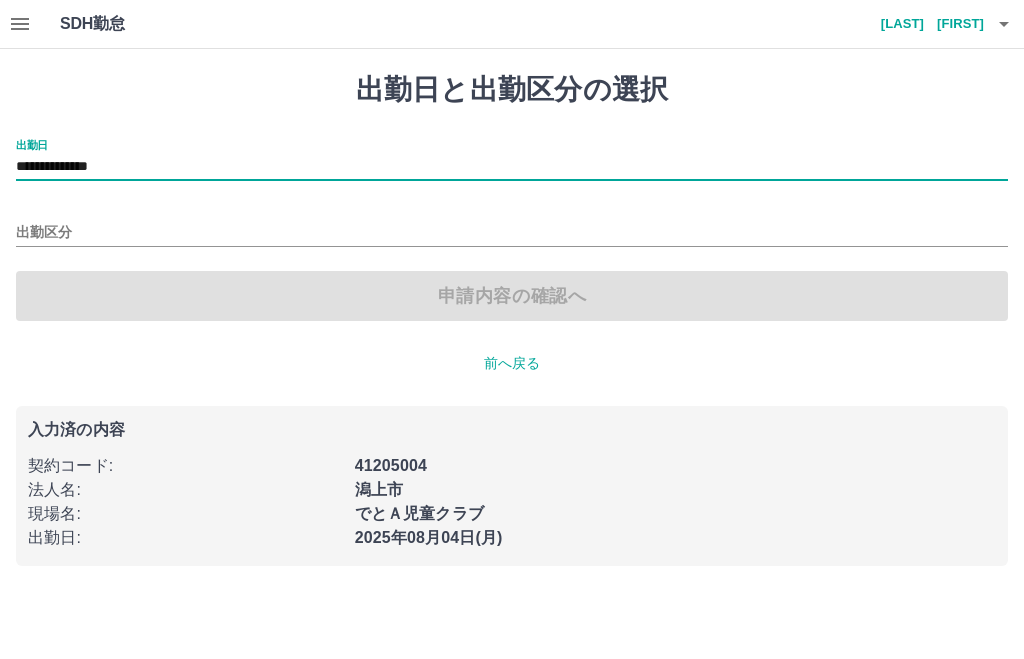 click on "出勤区分" at bounding box center (512, 233) 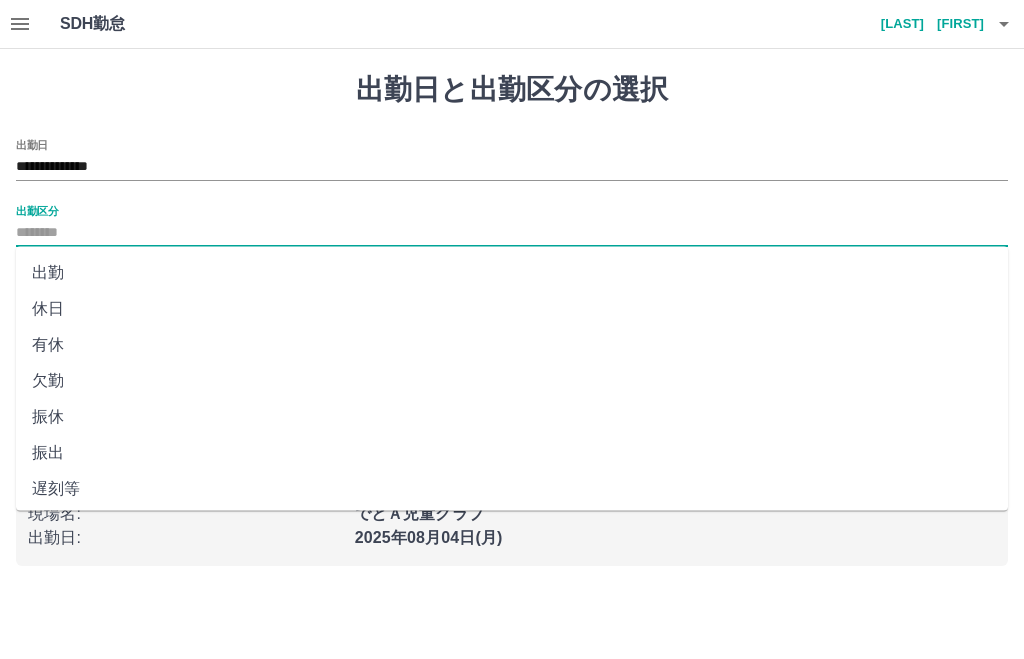 click on "出勤" at bounding box center [512, 273] 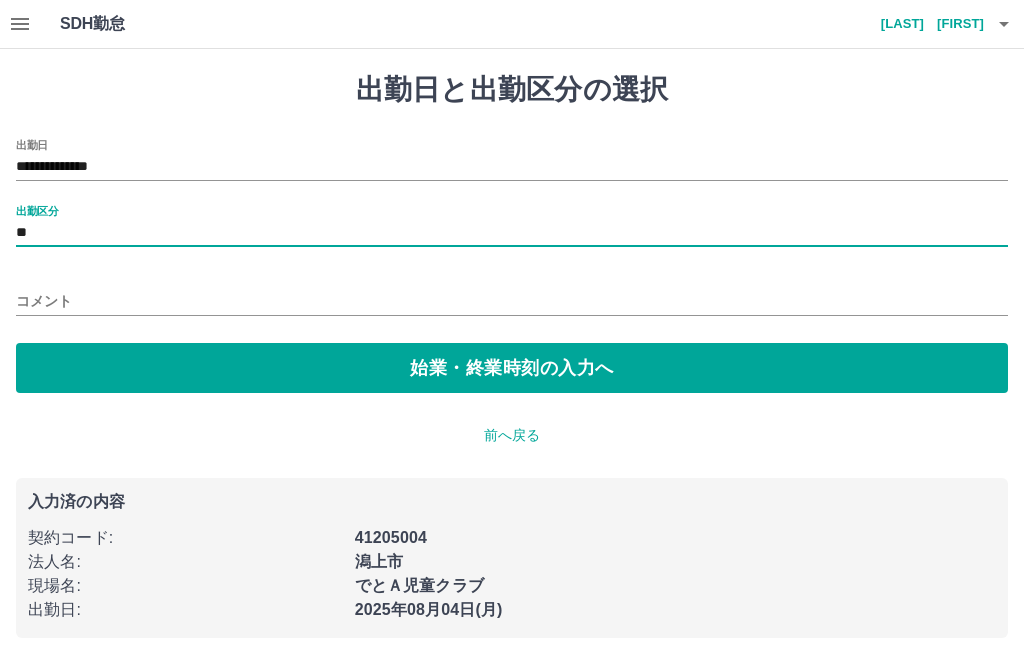 click on "コメント" at bounding box center (512, 301) 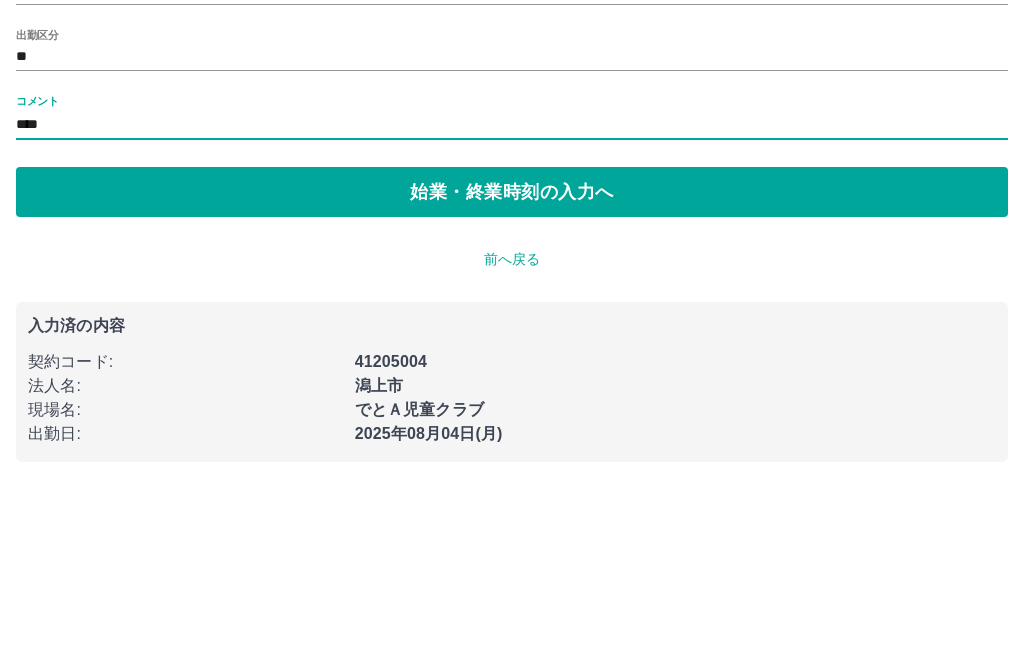 type on "****" 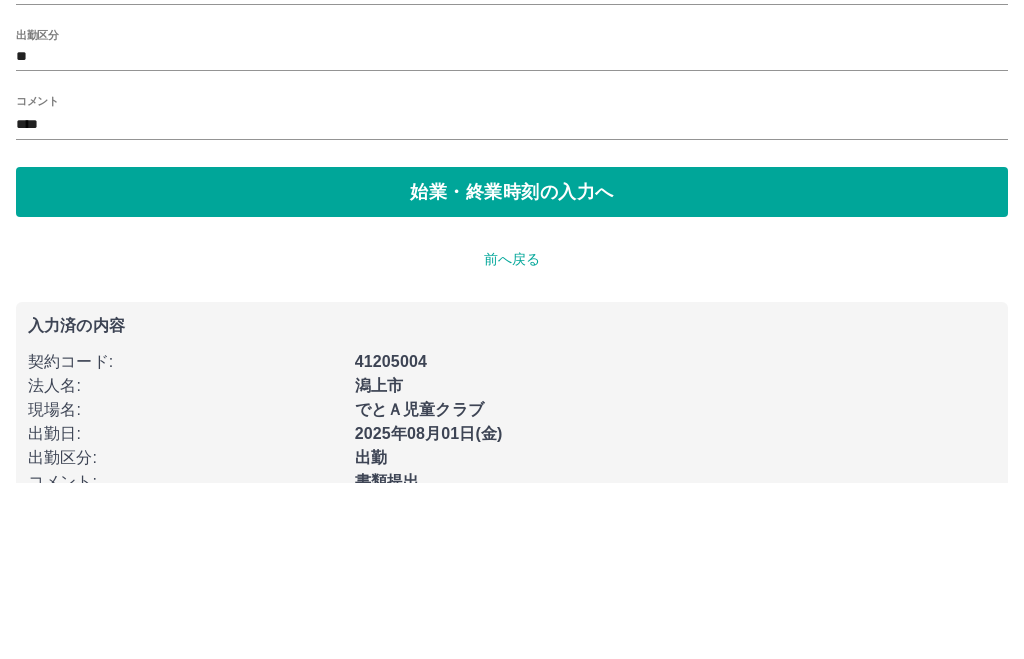 scroll, scrollTop: 2, scrollLeft: 0, axis: vertical 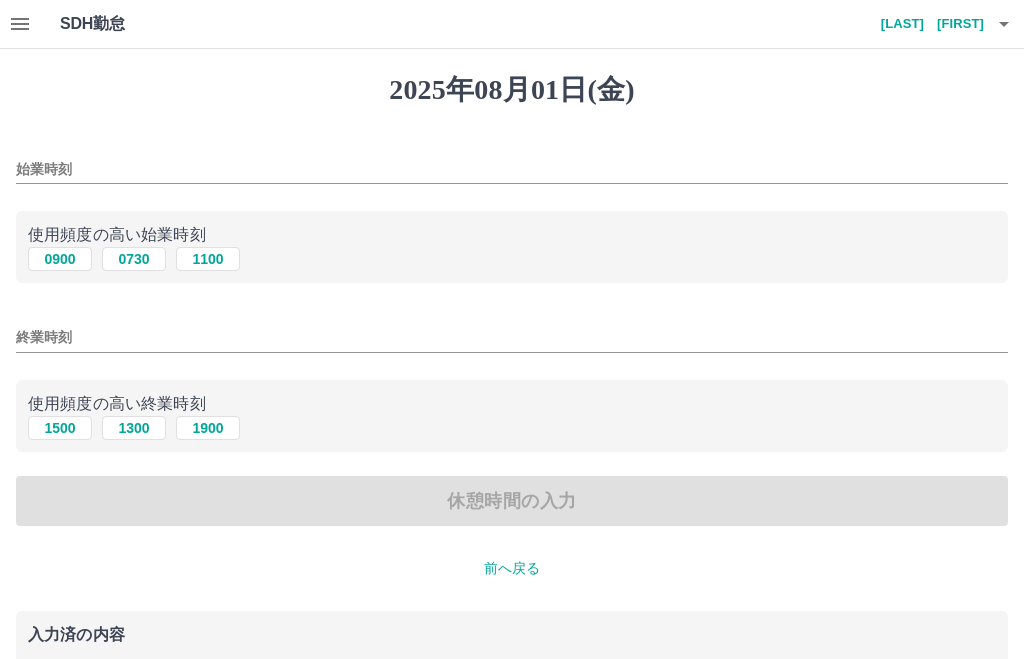 click on "始業時刻" at bounding box center [512, 169] 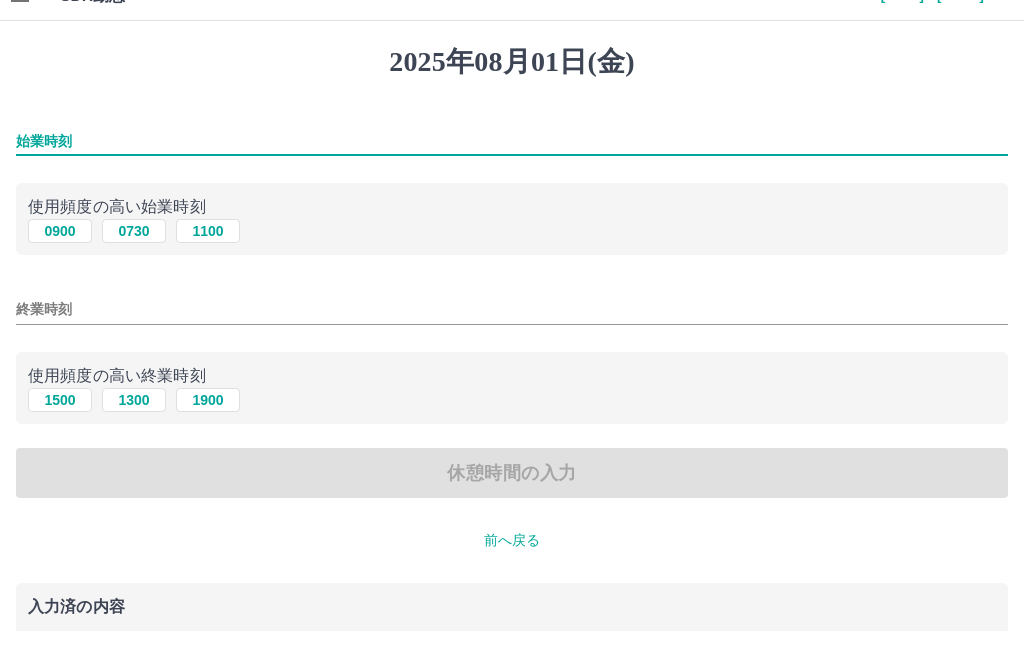 click on "0730" at bounding box center [134, 259] 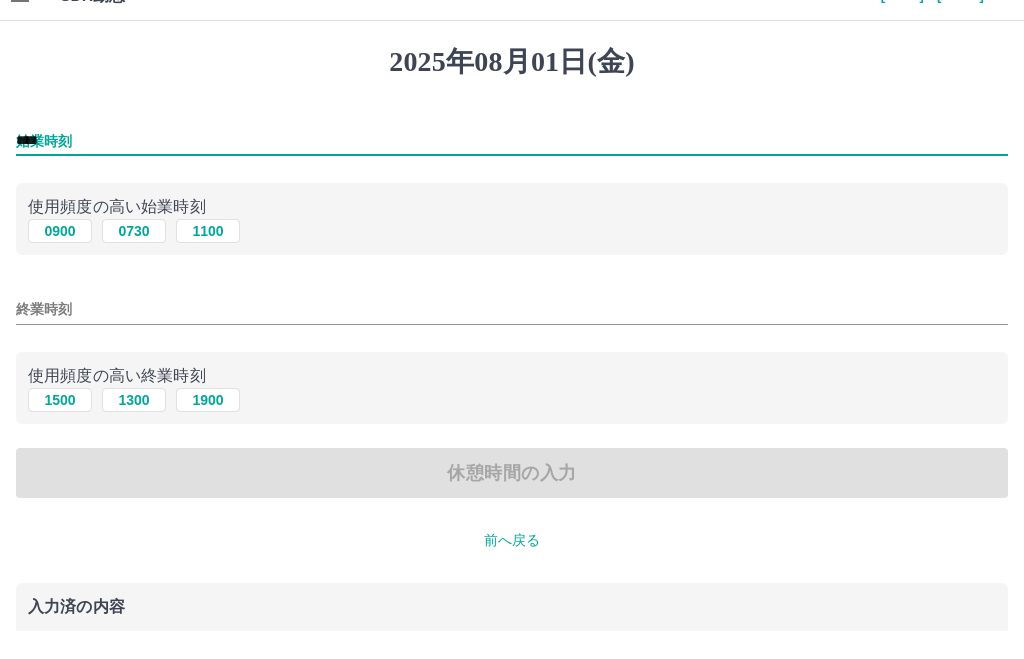 scroll, scrollTop: 28, scrollLeft: 0, axis: vertical 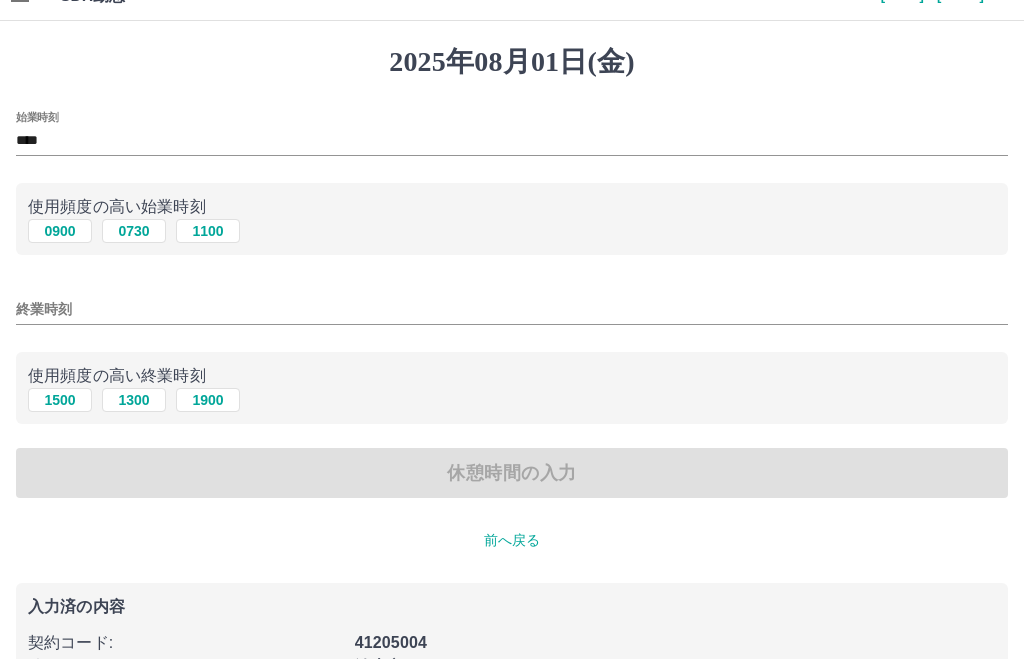 click on "終業時刻" at bounding box center [512, 309] 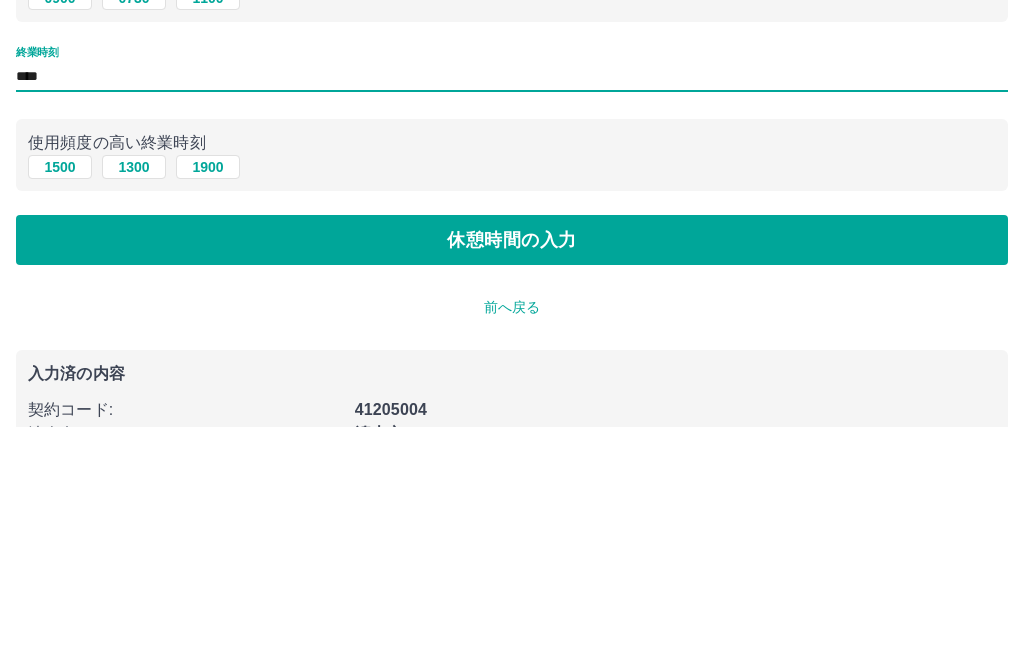 type on "****" 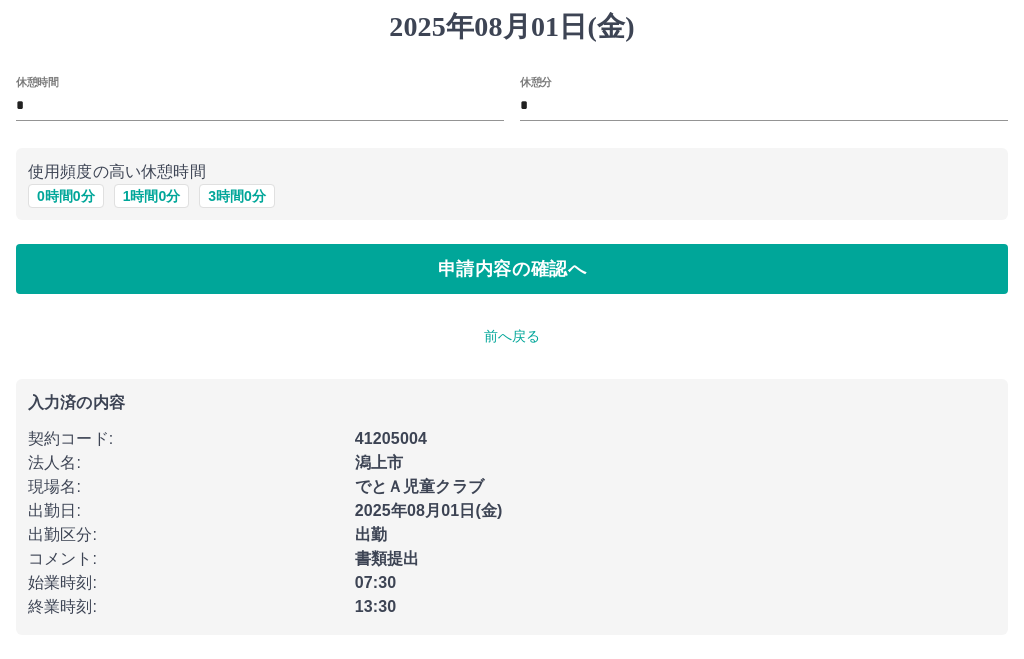 scroll, scrollTop: 1, scrollLeft: 0, axis: vertical 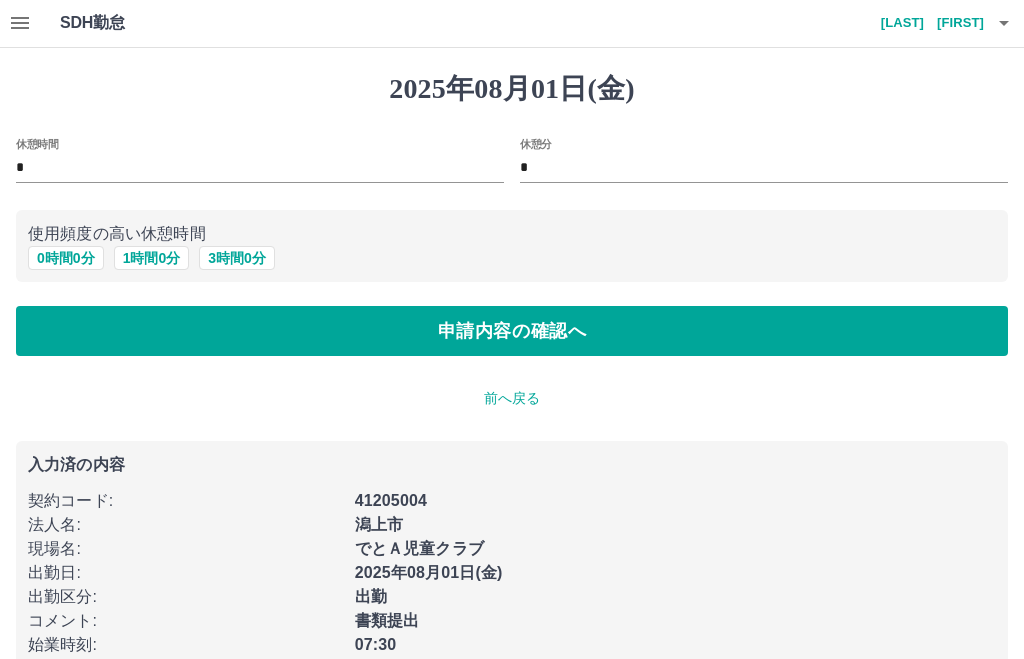 click on "申請内容の確認へ" at bounding box center [512, 331] 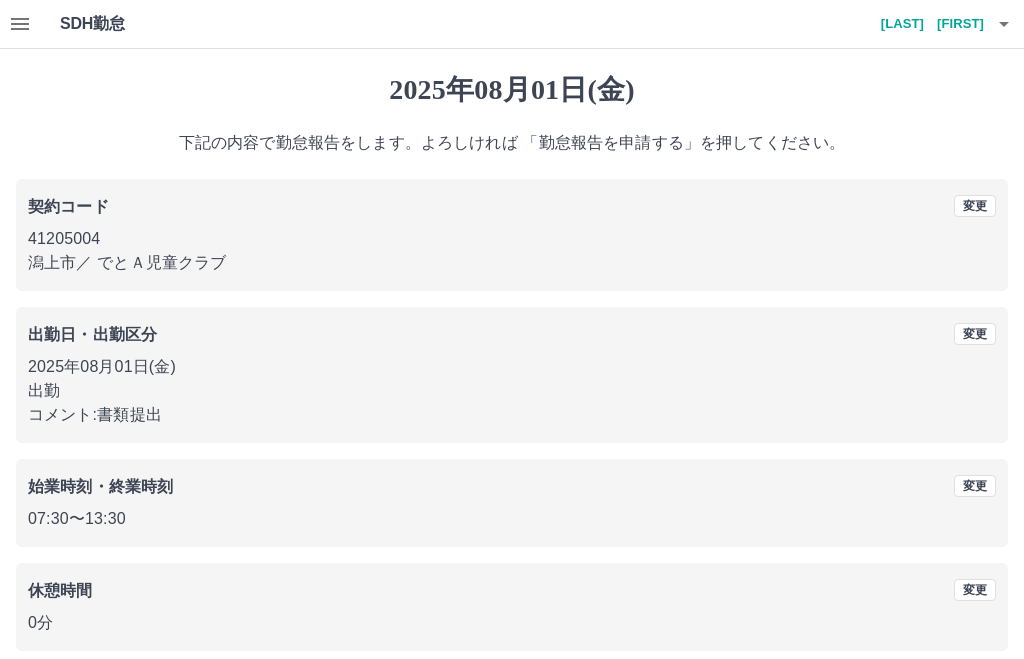 scroll, scrollTop: 22, scrollLeft: 0, axis: vertical 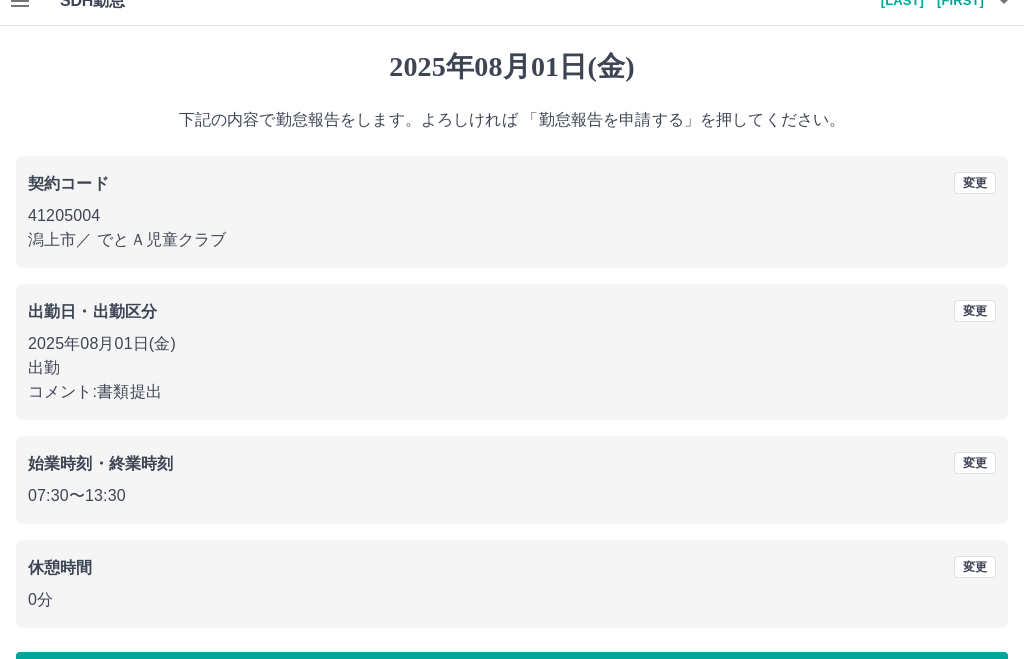 click on "勤怠報告を申請する" at bounding box center [512, 678] 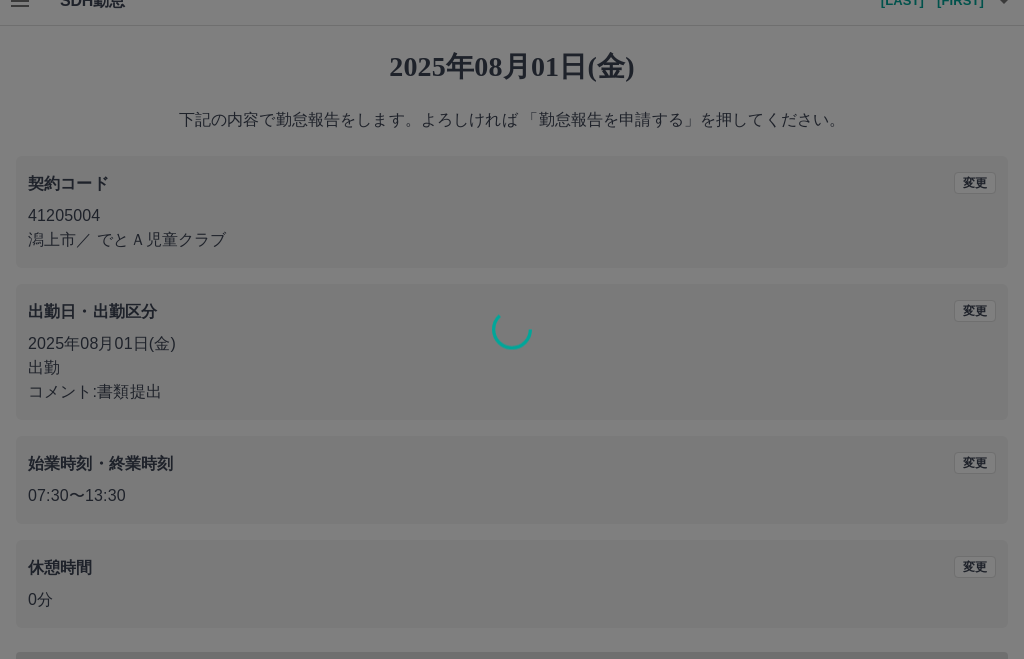 scroll, scrollTop: 22, scrollLeft: 0, axis: vertical 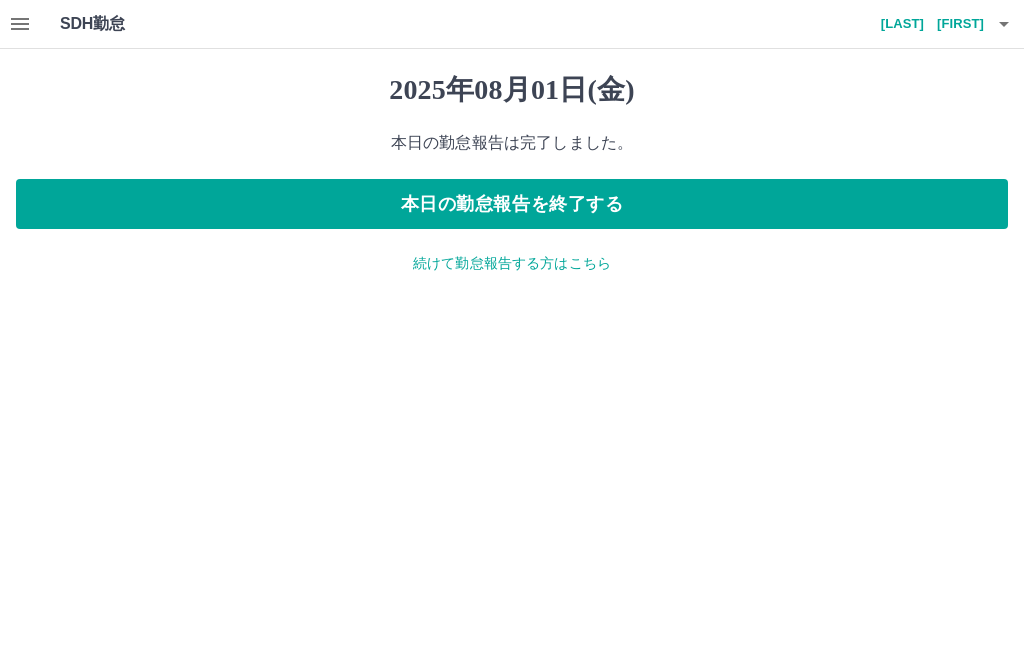 click on "続けて勤怠報告する方はこちら" at bounding box center (512, 263) 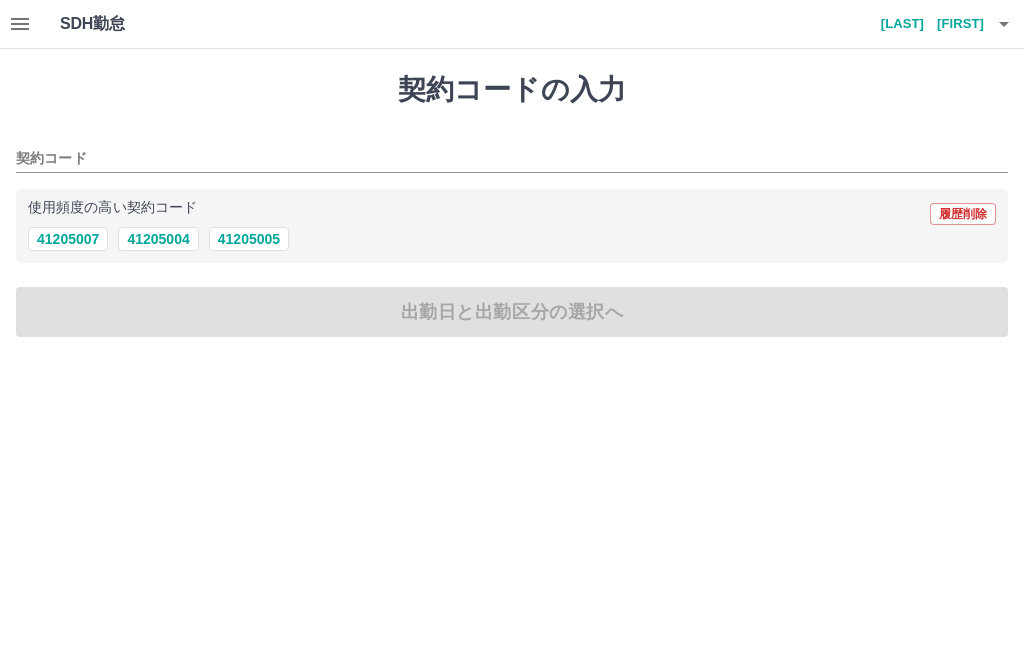 click on "41205004" at bounding box center (158, 239) 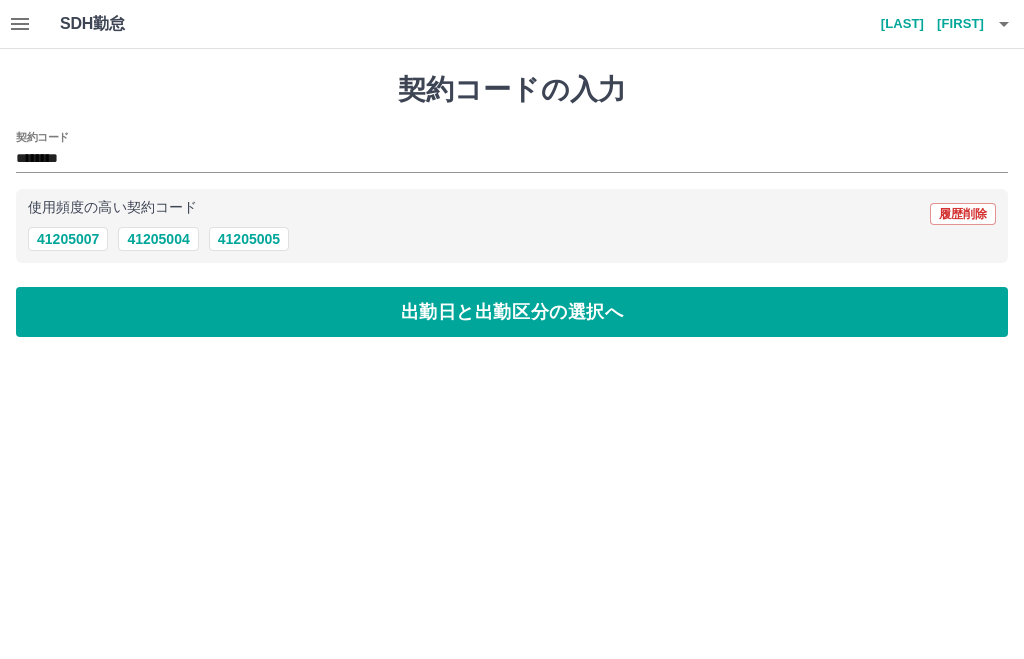 click on "出勤日と出勤区分の選択へ" at bounding box center (512, 312) 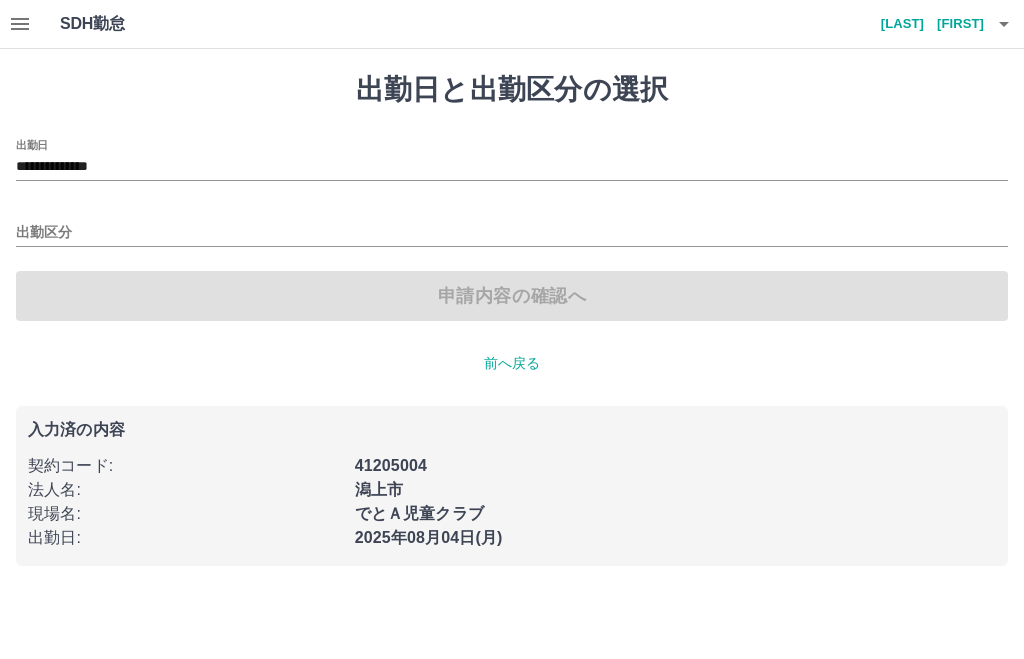 click on "**********" at bounding box center [512, 167] 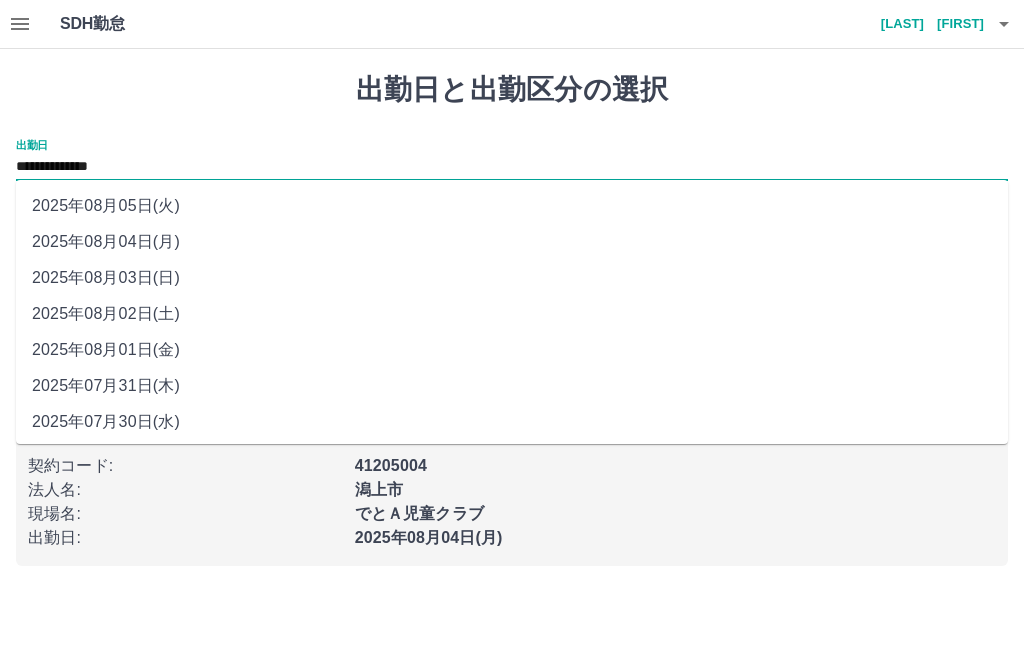 click on "2025年08月02日(土)" at bounding box center [512, 314] 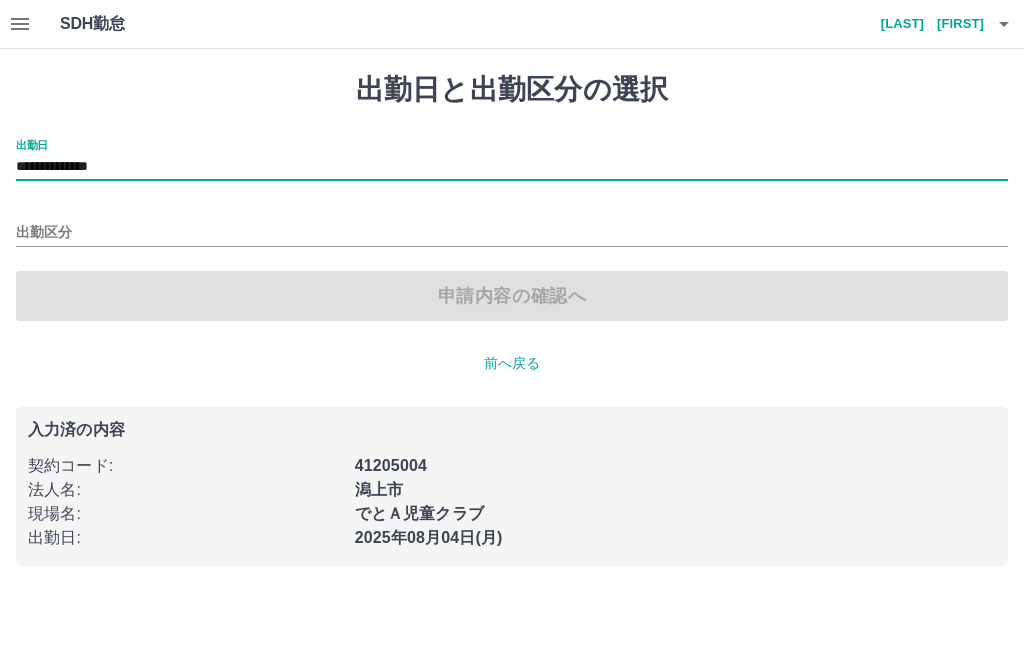 click on "出勤区分" at bounding box center [512, 233] 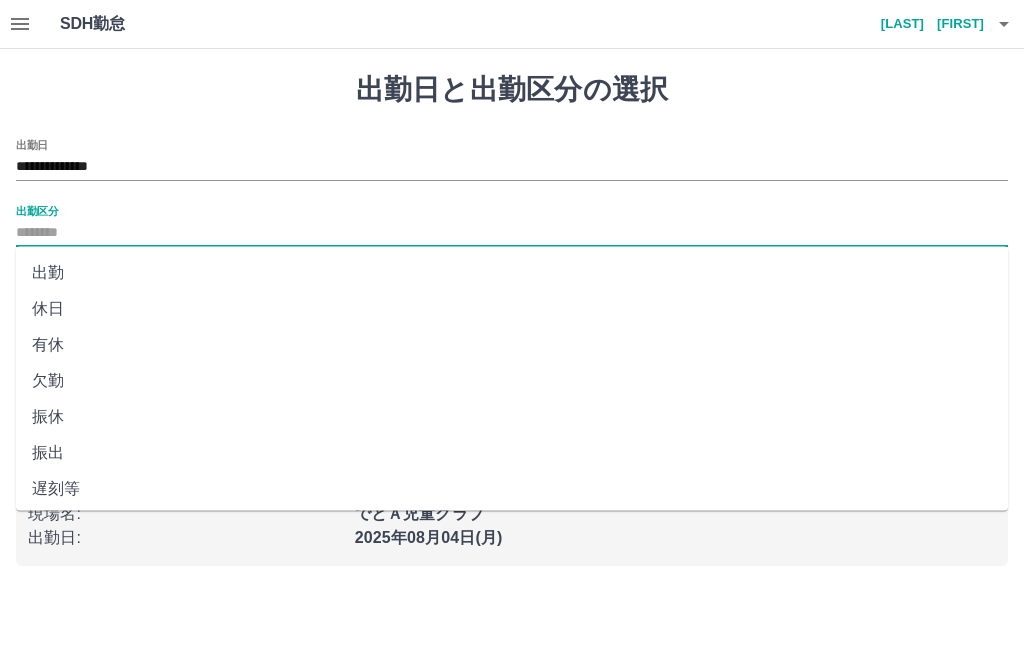 click on "休日" at bounding box center (512, 309) 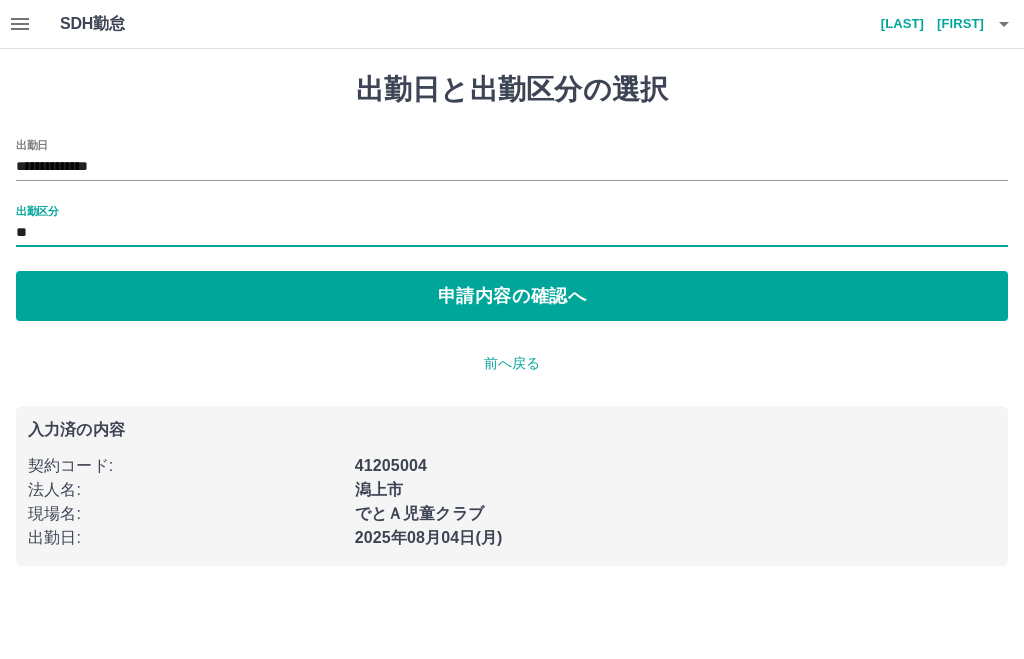 type on "**" 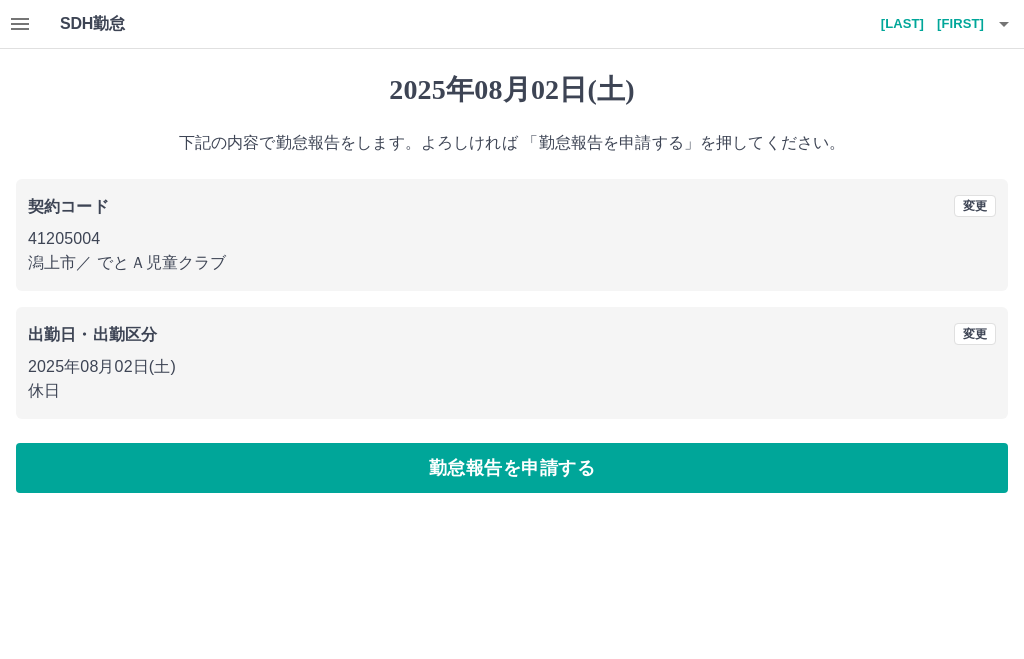 click on "勤怠報告を申請する" at bounding box center [512, 468] 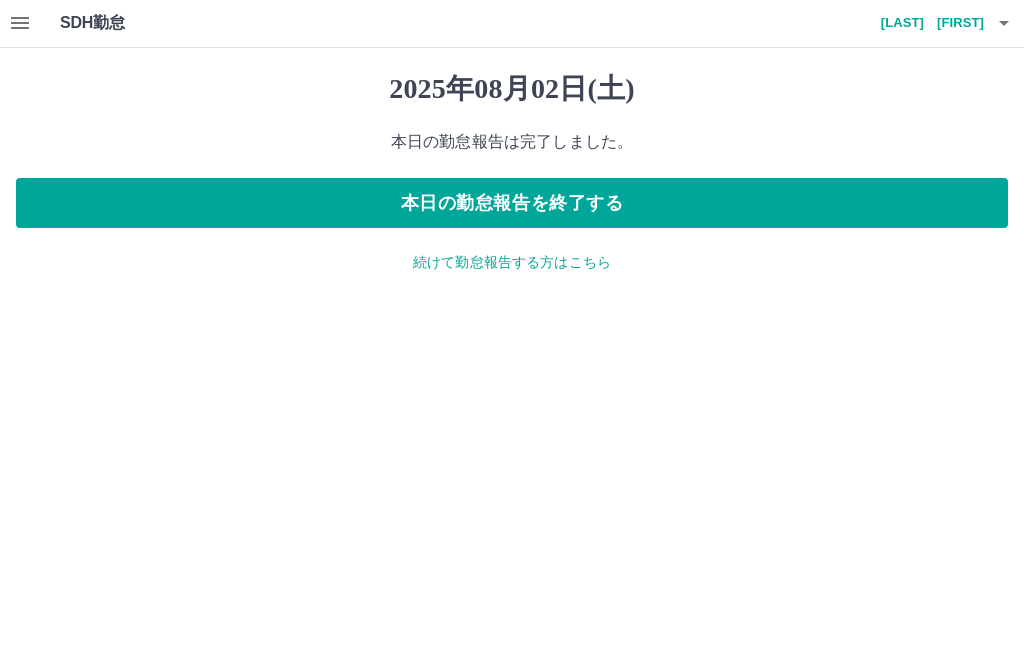 click on "続けて勤怠報告する方はこちら" at bounding box center (512, 263) 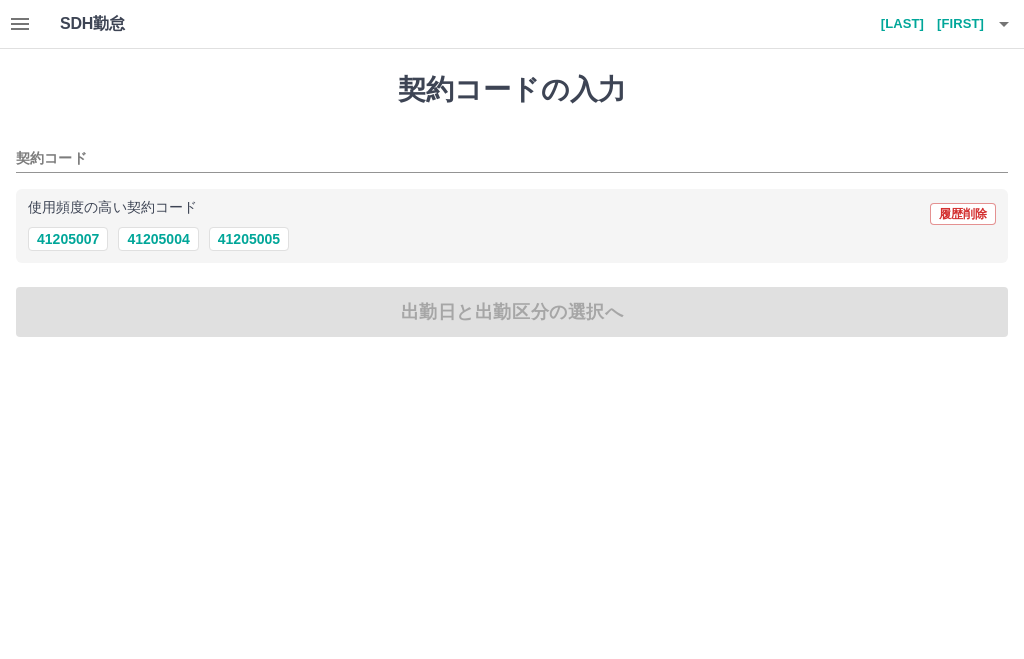 click on "使用頻度の高い契約コード 履歴削除" at bounding box center (512, 214) 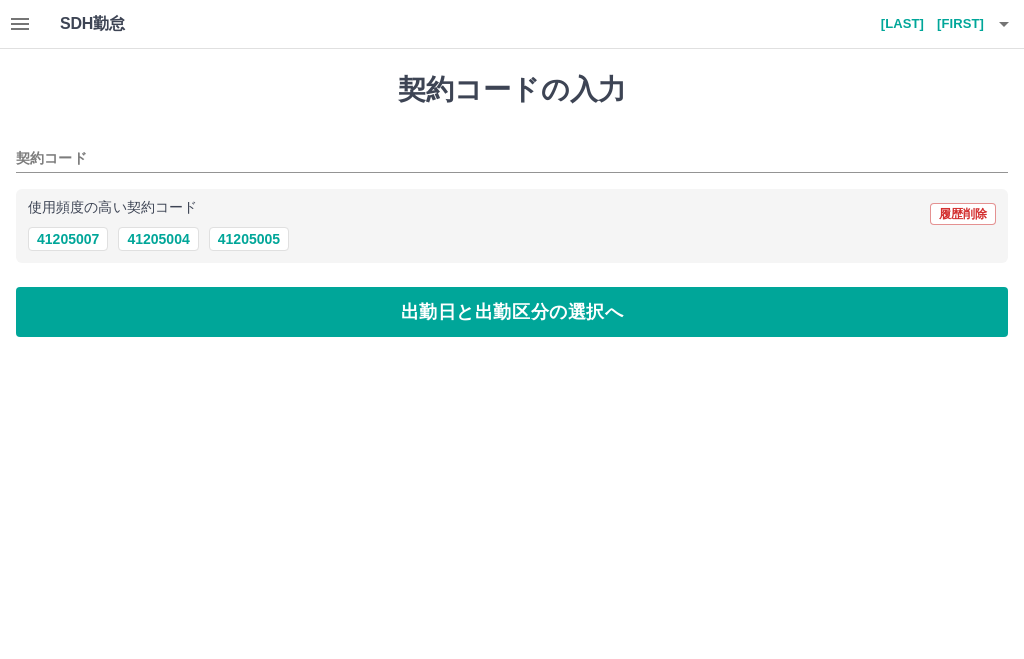 type on "********" 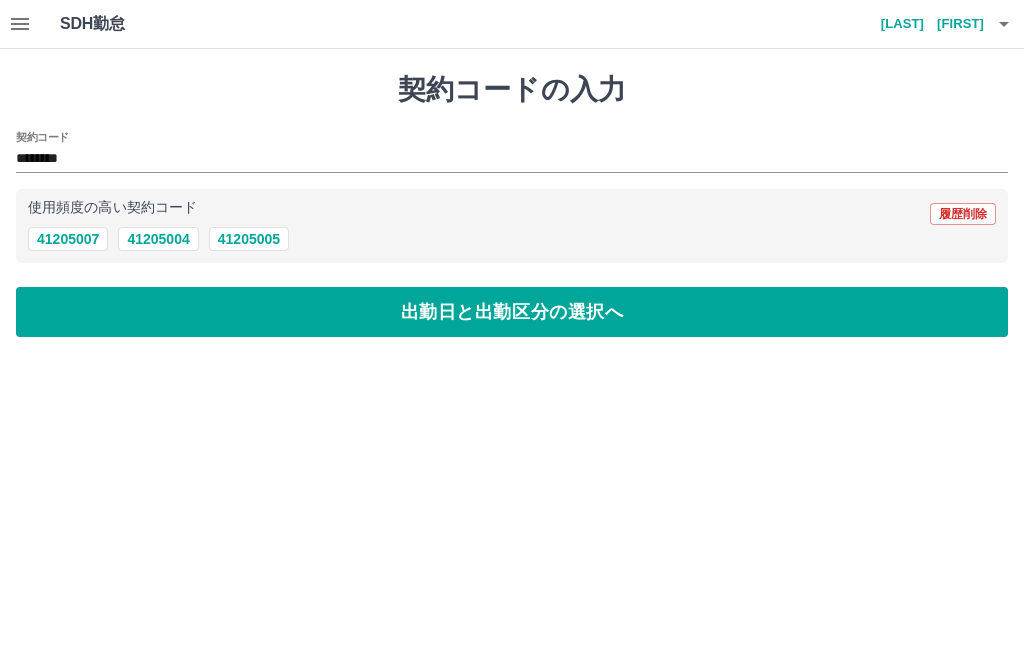 click on "出勤日と出勤区分の選択へ" at bounding box center (512, 312) 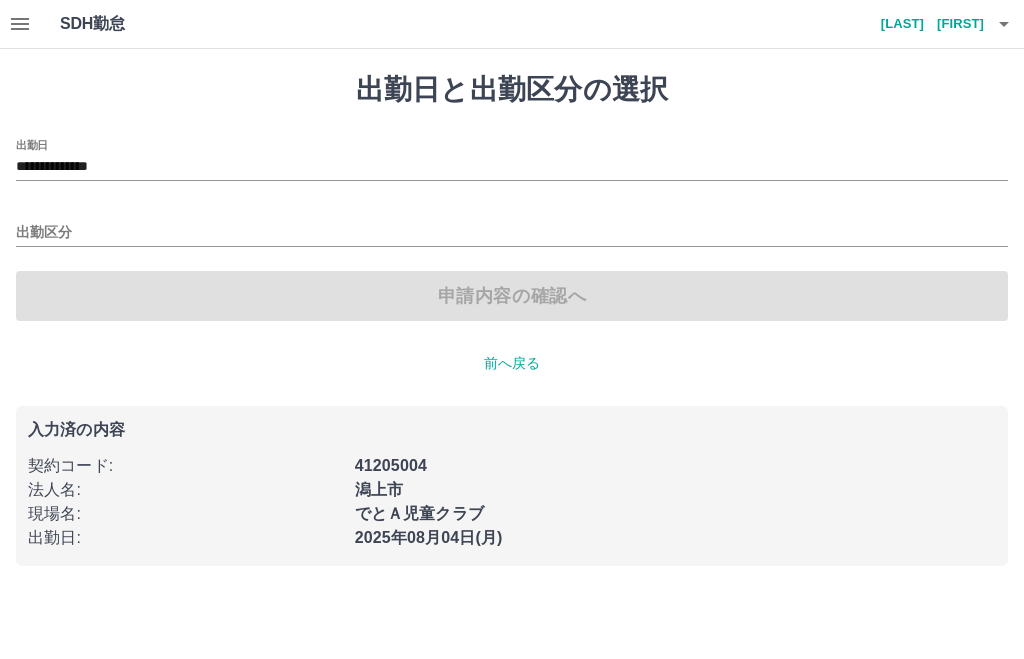 click on "**********" at bounding box center [512, 167] 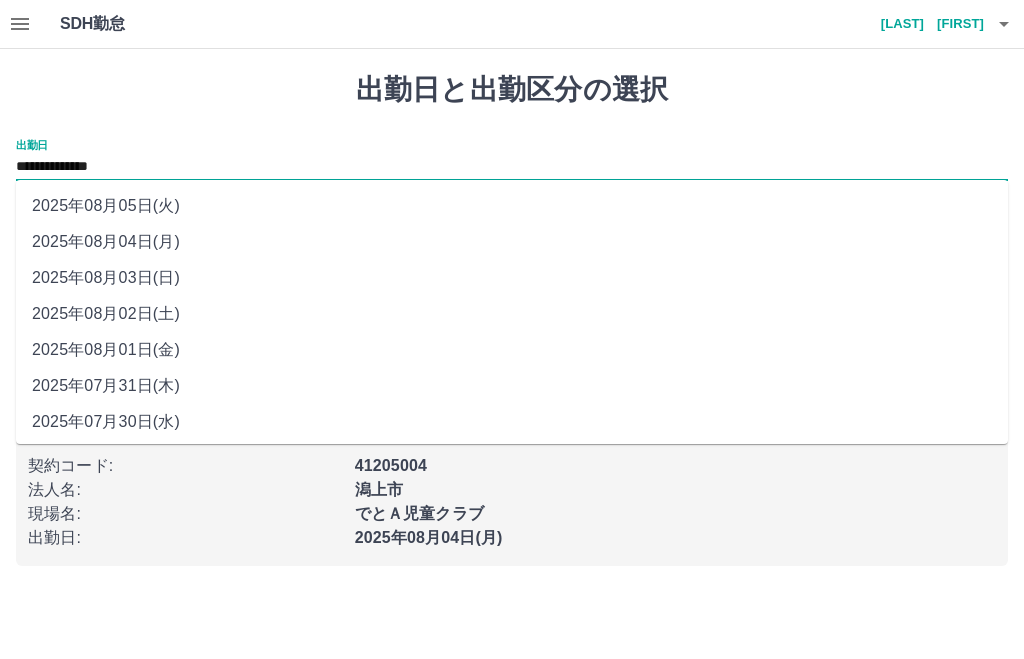 click on "2025年08月03日(日)" at bounding box center (512, 278) 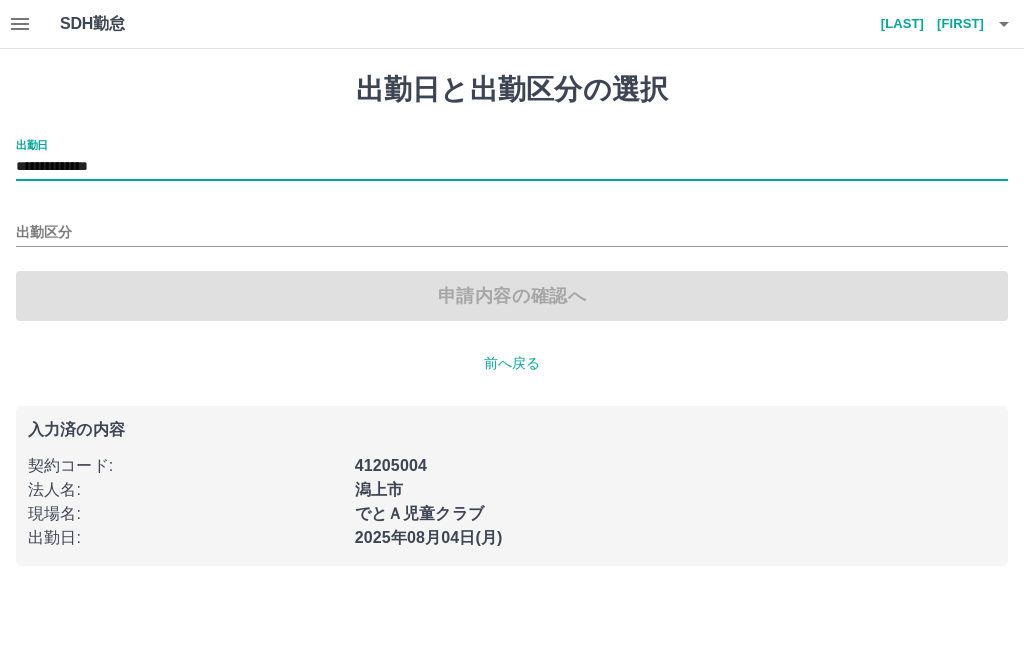 click on "出勤区分" at bounding box center [512, 233] 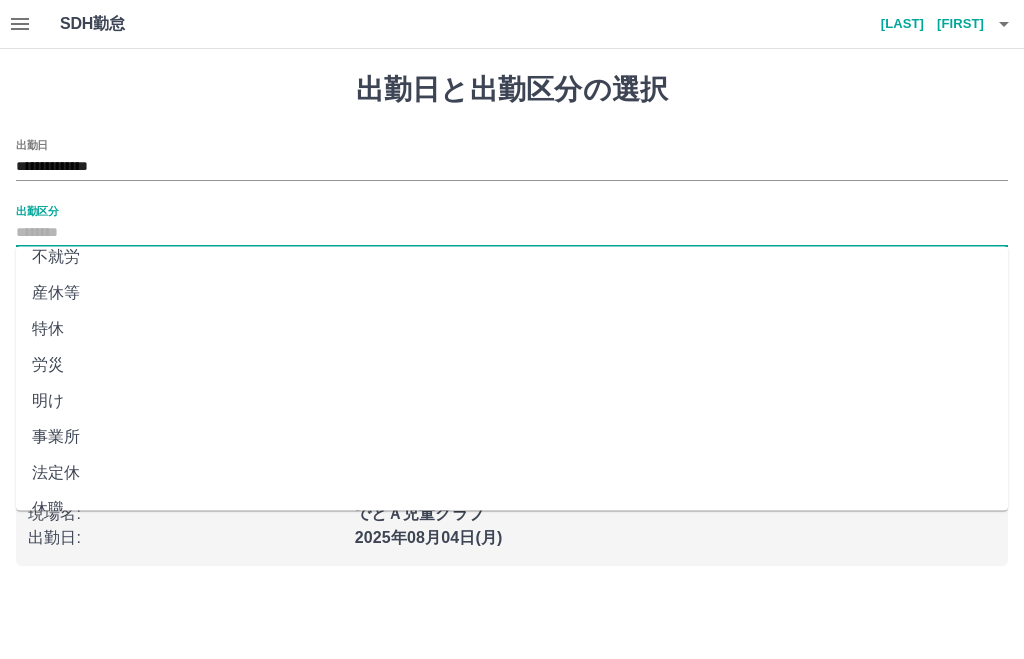 scroll, scrollTop: 374, scrollLeft: 0, axis: vertical 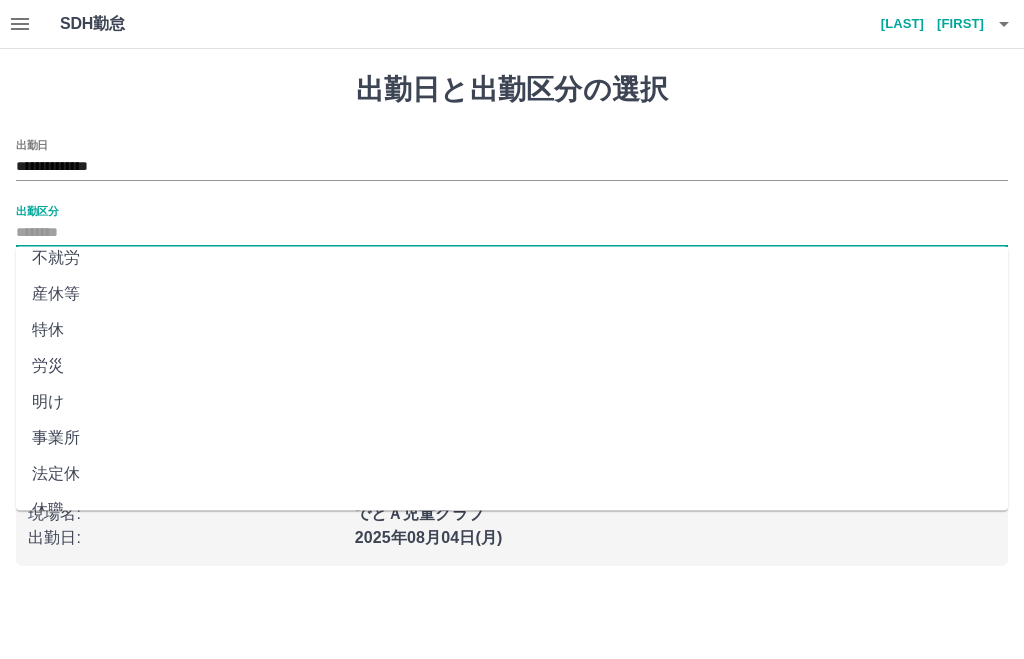 click on "法定休" at bounding box center (512, 475) 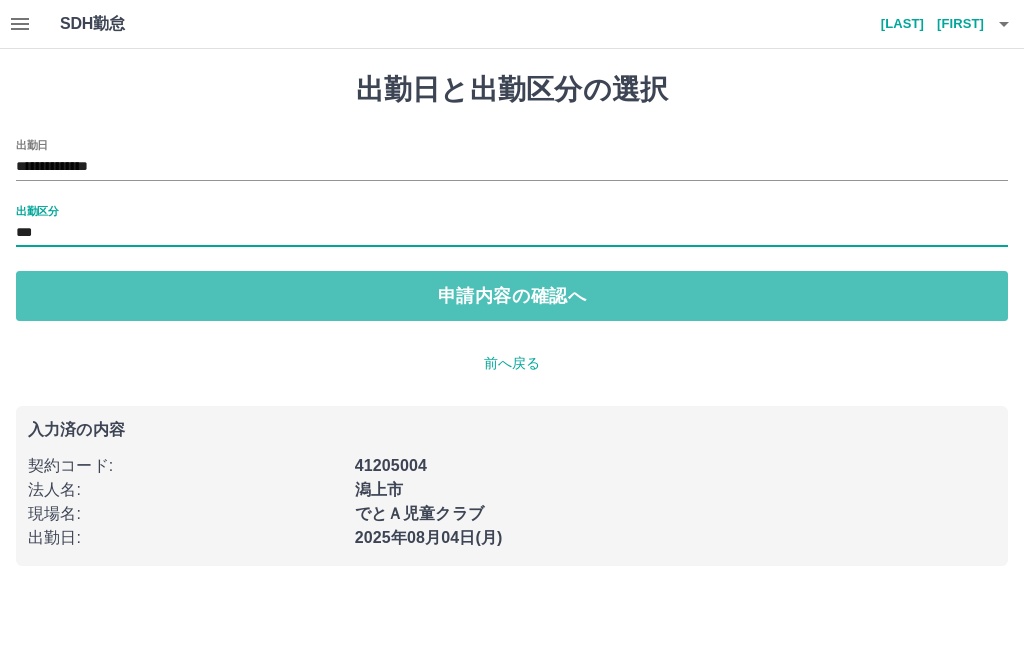 click on "申請内容の確認へ" at bounding box center [512, 296] 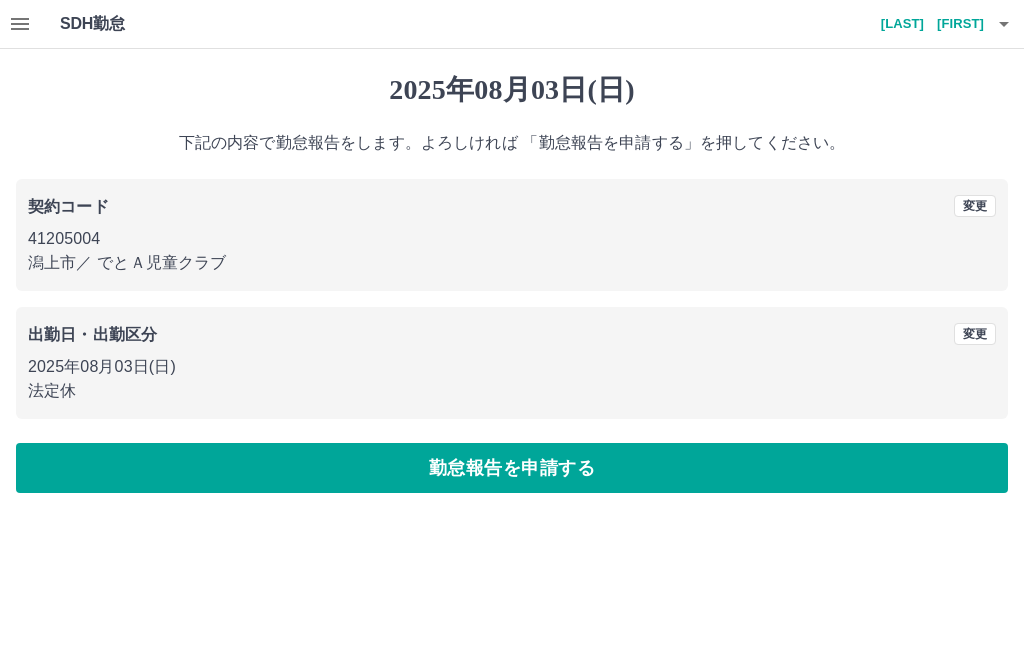 click on "勤怠報告を申請する" at bounding box center [512, 468] 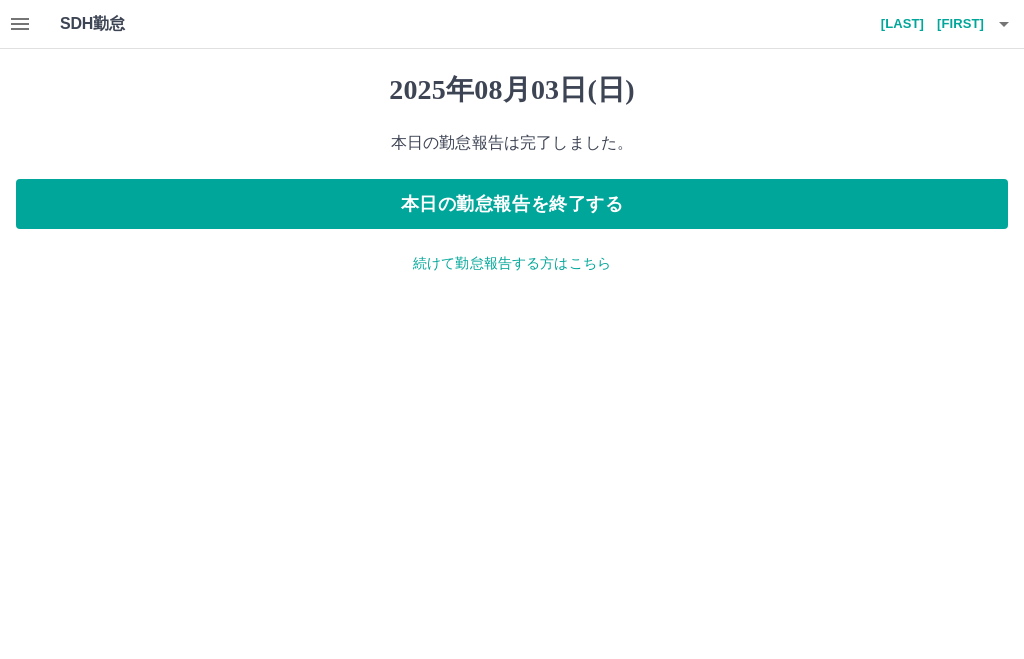 click on "本日の勤怠報告を終了する" at bounding box center (512, 204) 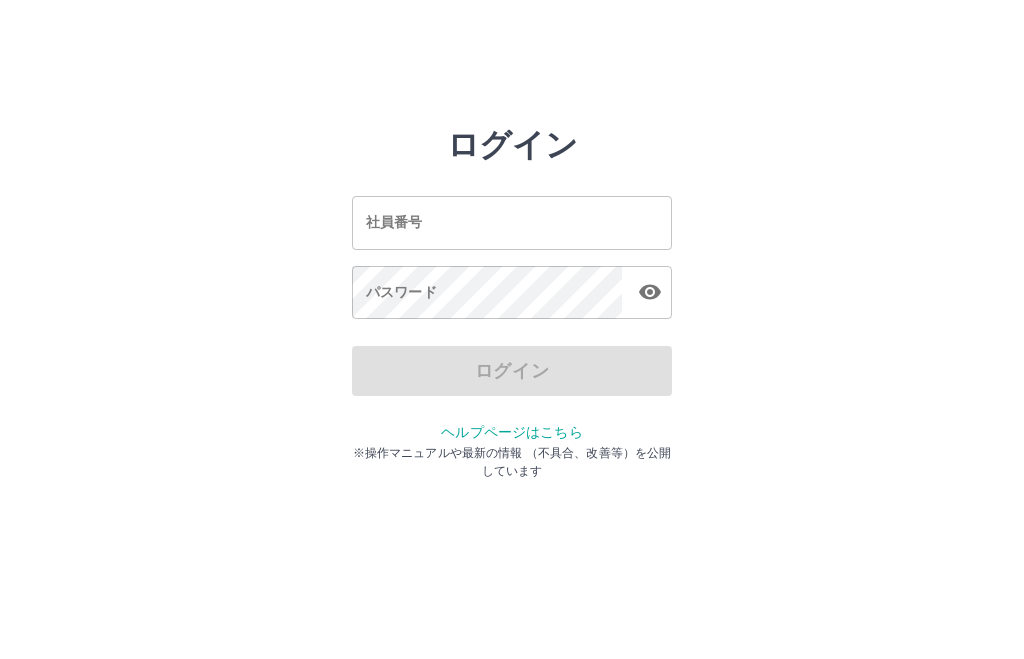 scroll, scrollTop: 0, scrollLeft: 0, axis: both 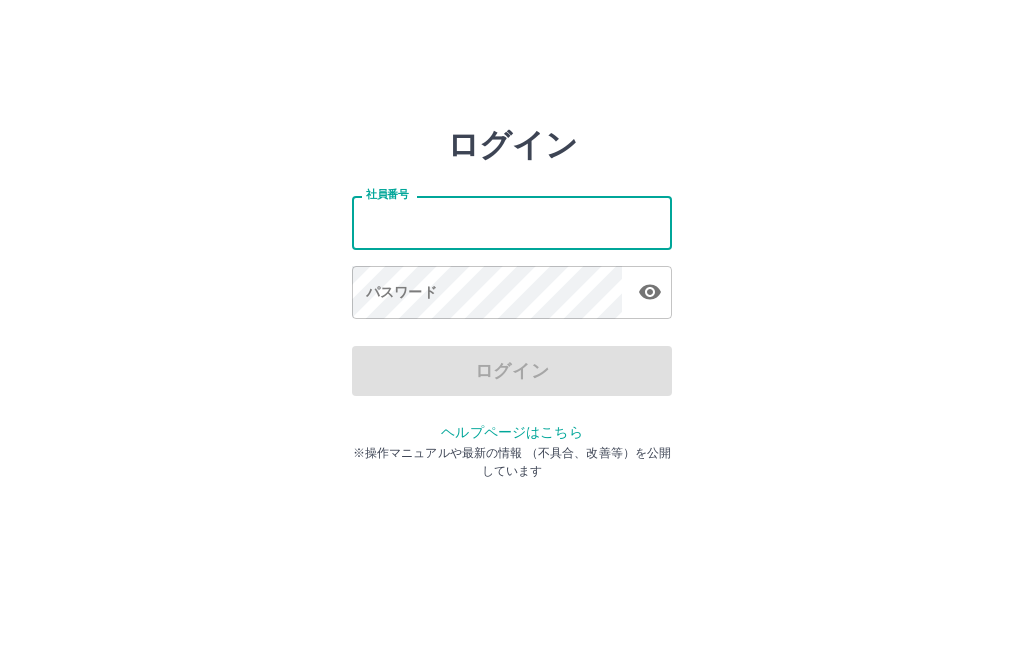 click on "ログイン 社員番号 社員番号 パスワード パスワード ログイン ヘルプページはこちら ※操作マニュアルや最新の情報 （不具合、改善等）を公開しています" at bounding box center (512, 286) 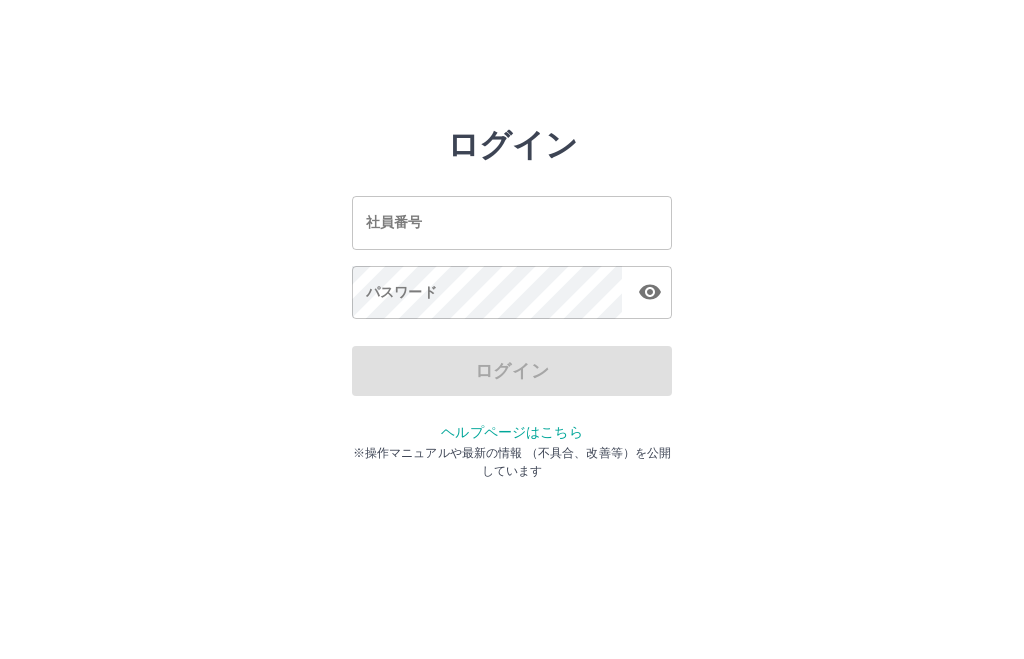 click on "社員番号" at bounding box center [512, 222] 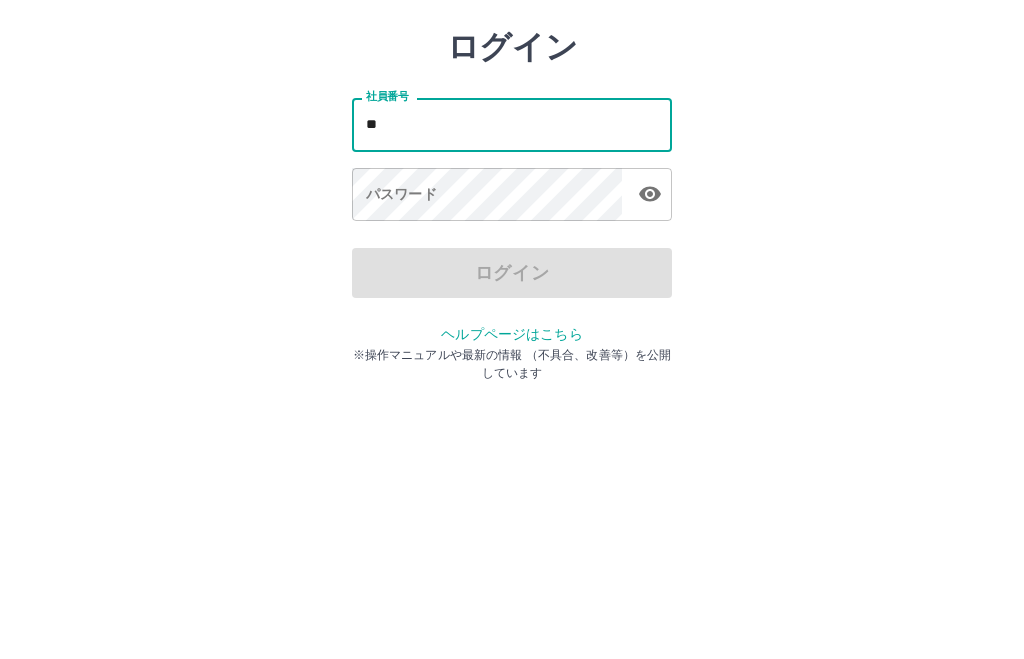 type on "*" 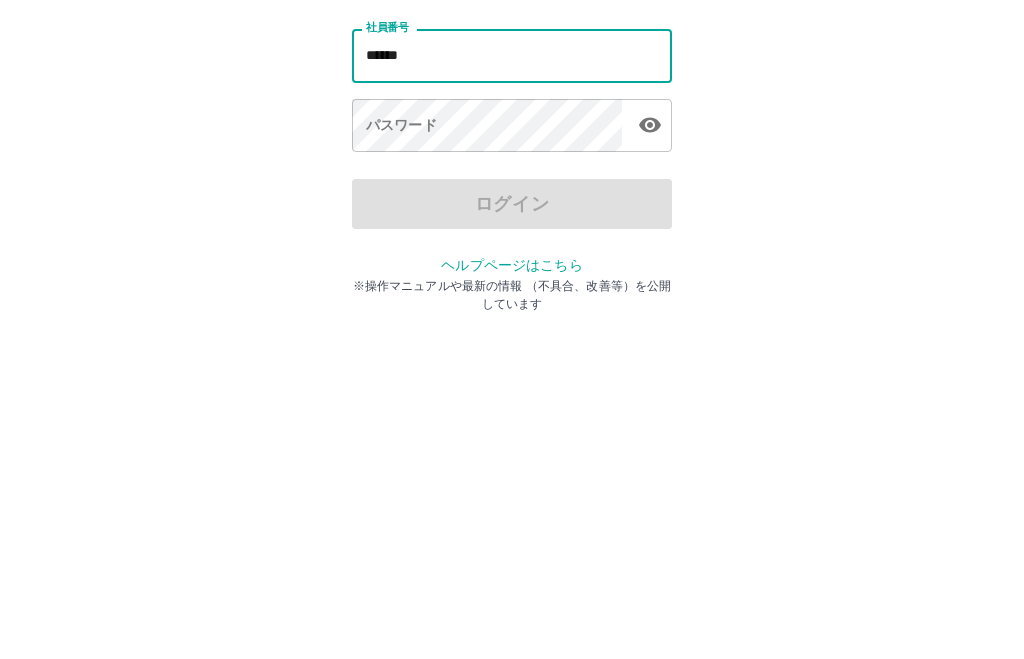 click on "パスワード パスワード" at bounding box center (512, 294) 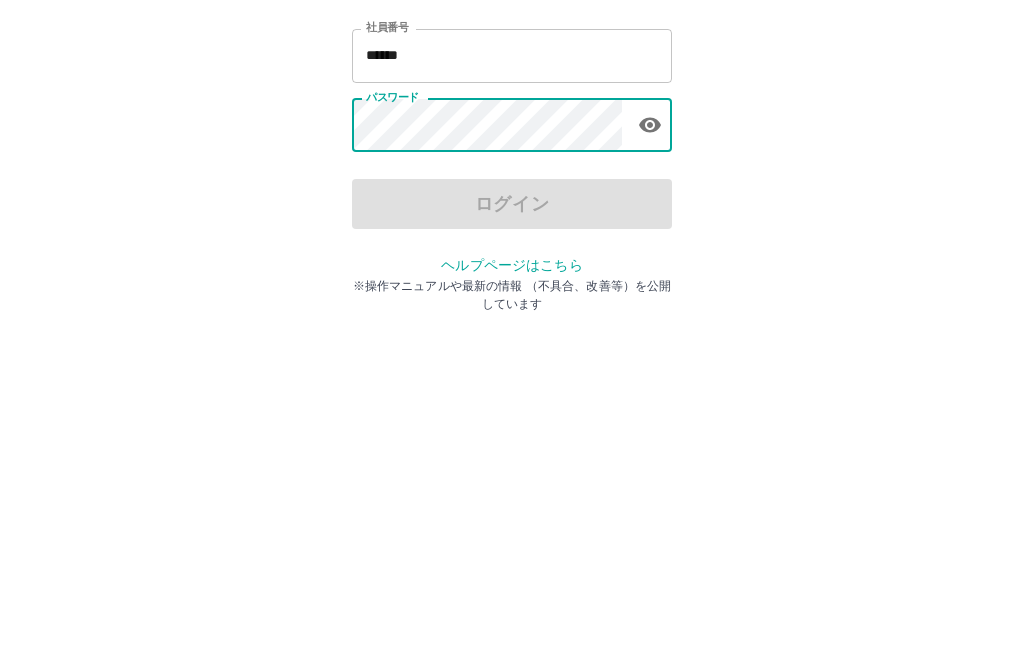 click on "******" at bounding box center [512, 222] 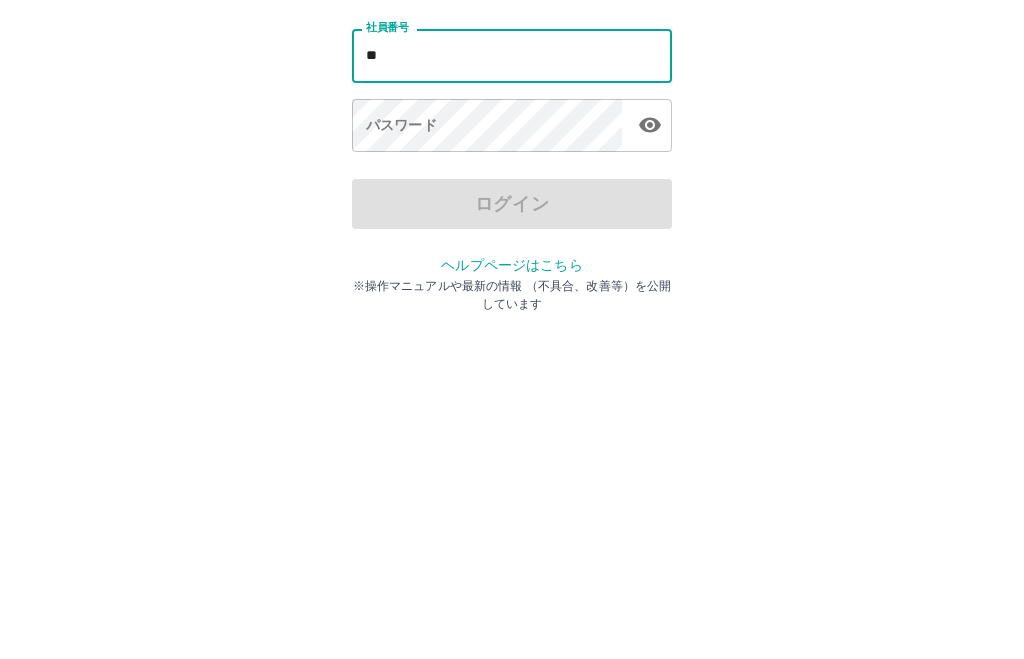 type on "*" 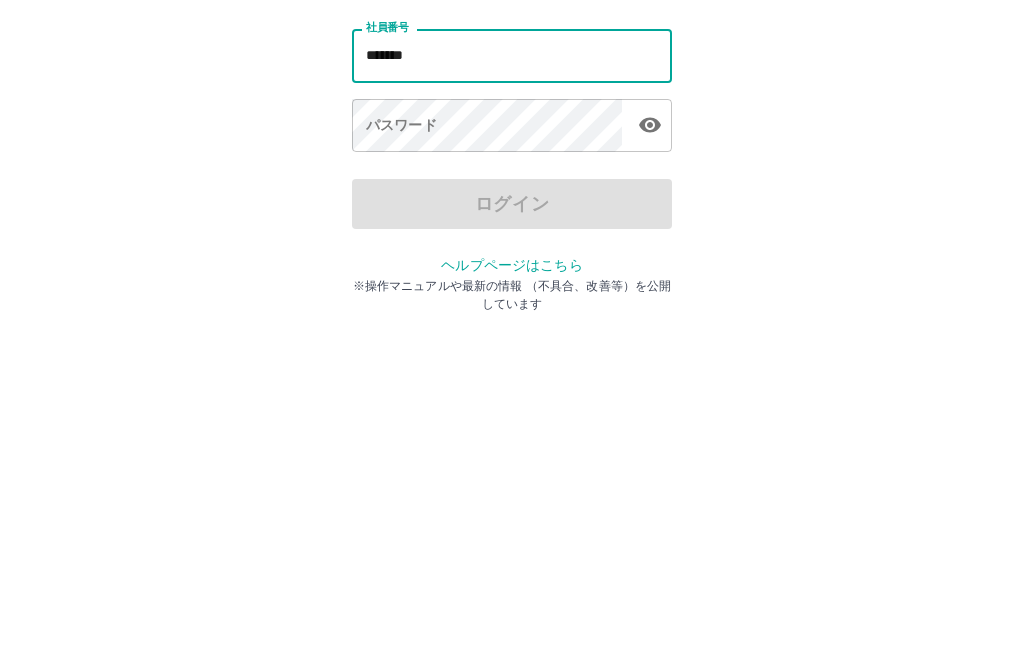 type on "*******" 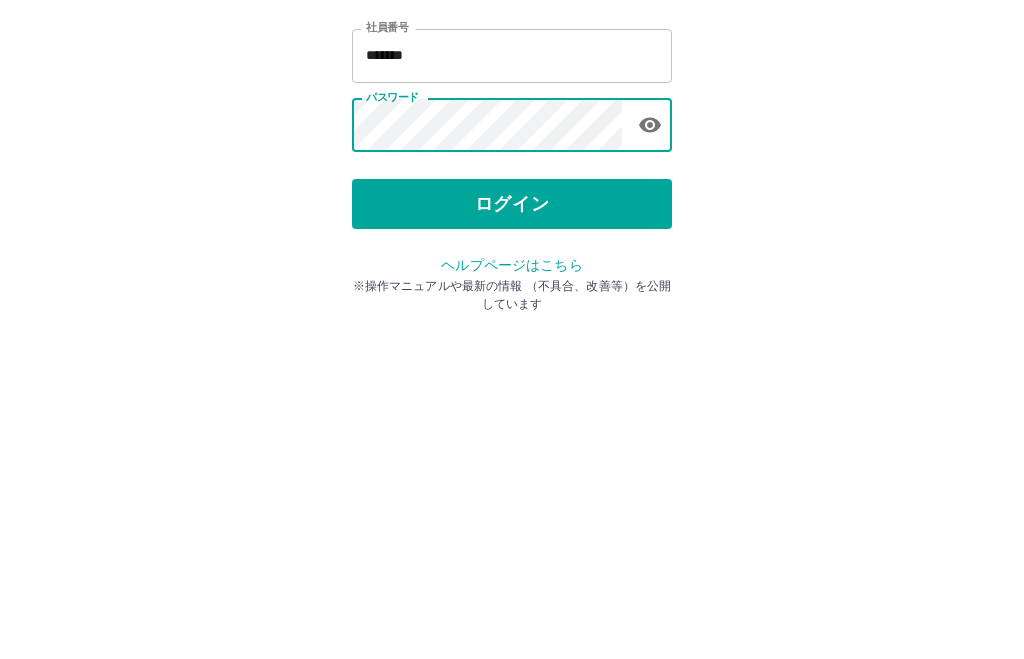 click on "ログイン" at bounding box center (512, 371) 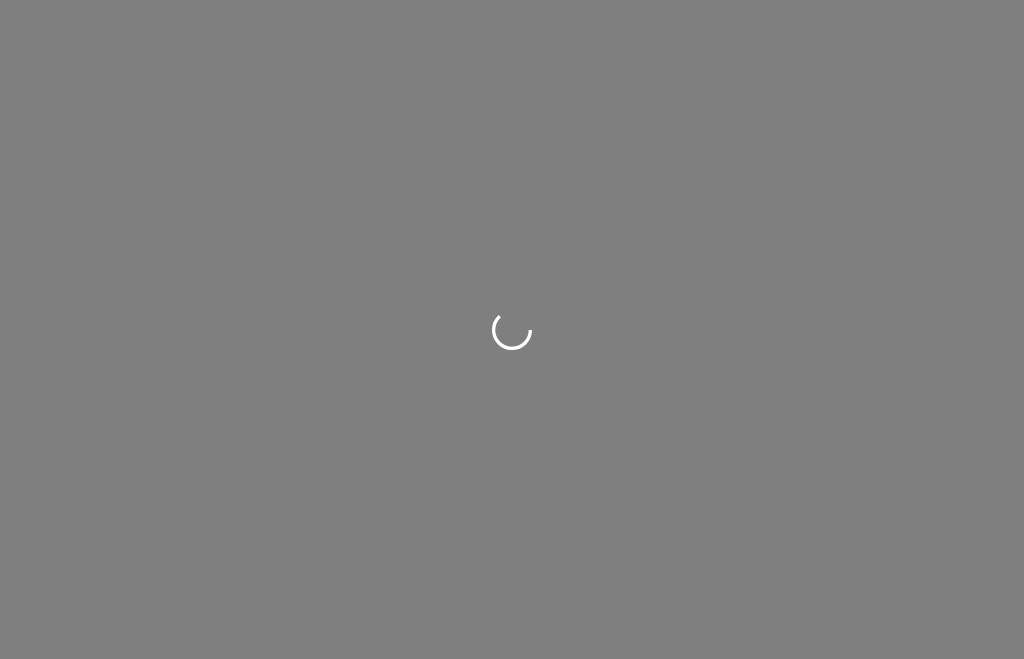 scroll, scrollTop: 0, scrollLeft: 0, axis: both 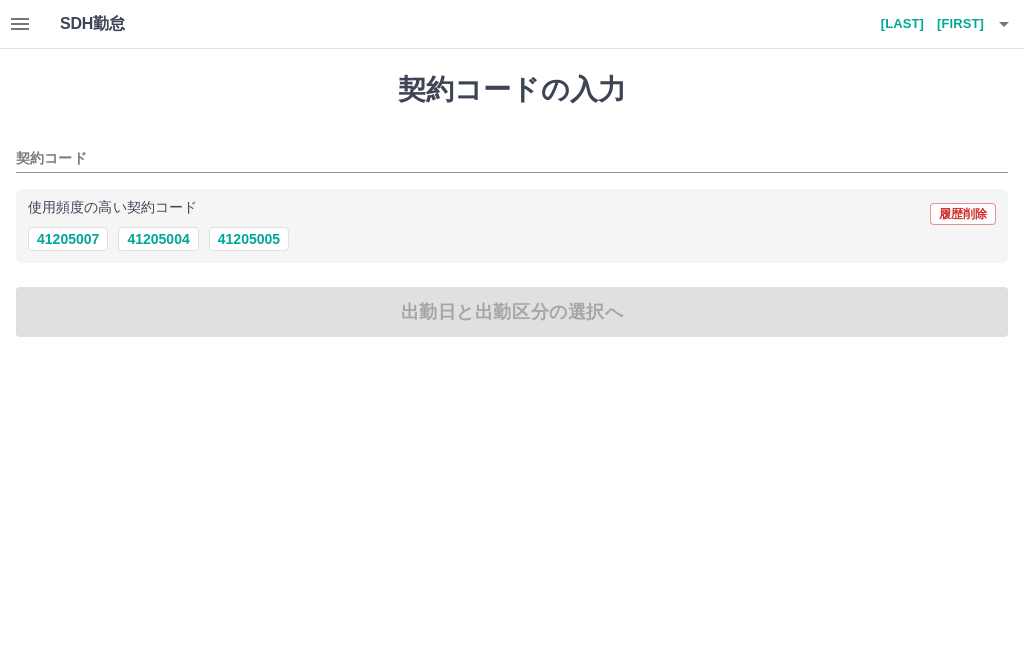click on "41205007" at bounding box center [68, 239] 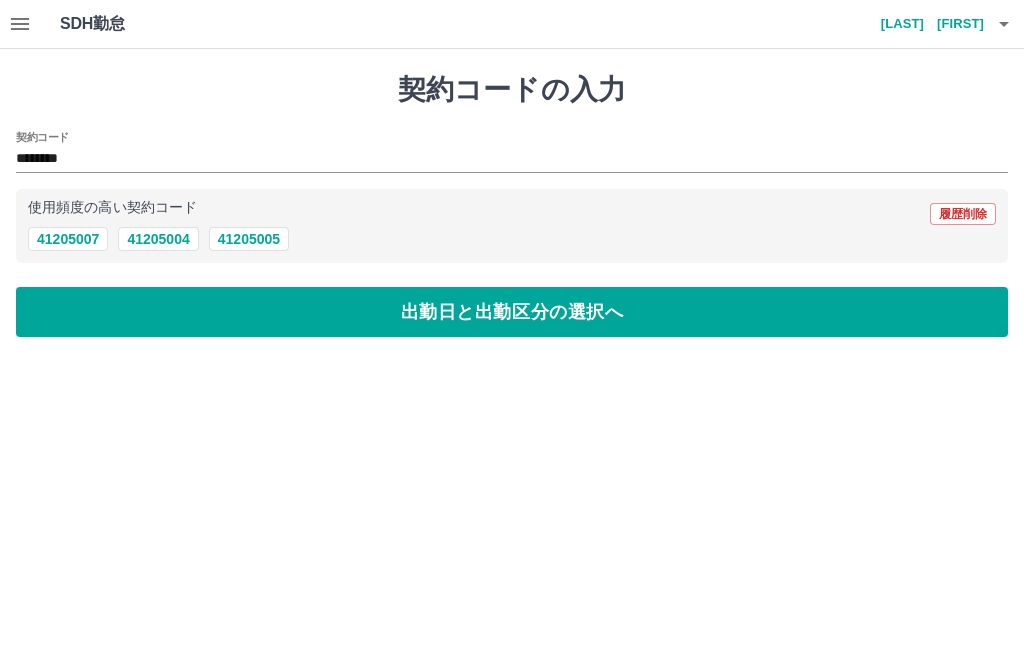 click on "出勤日と出勤区分の選択へ" at bounding box center (512, 312) 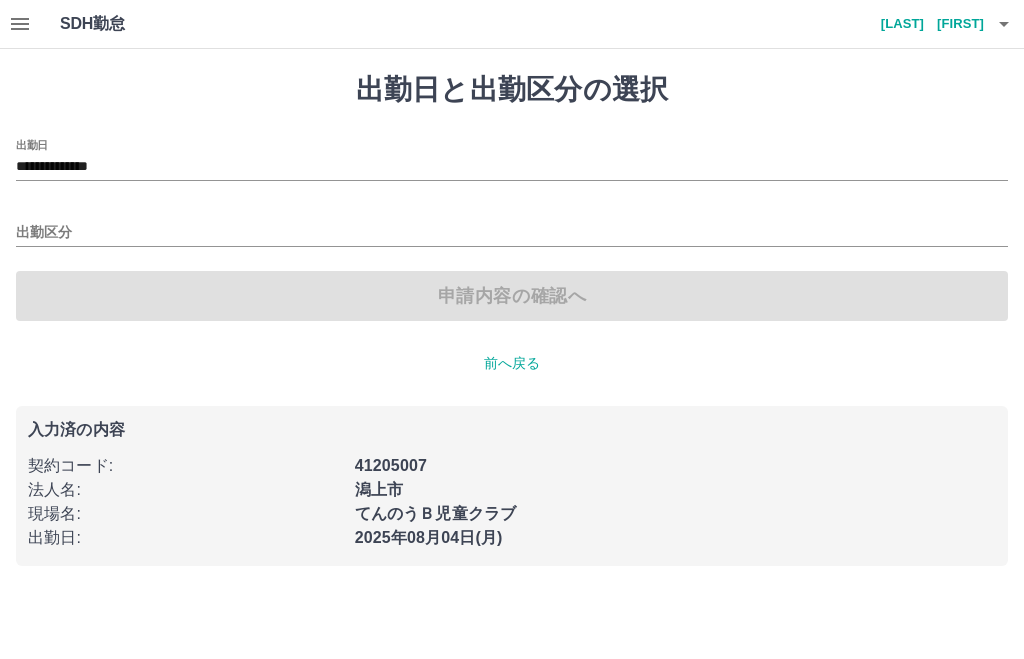 click on "**********" at bounding box center (512, 167) 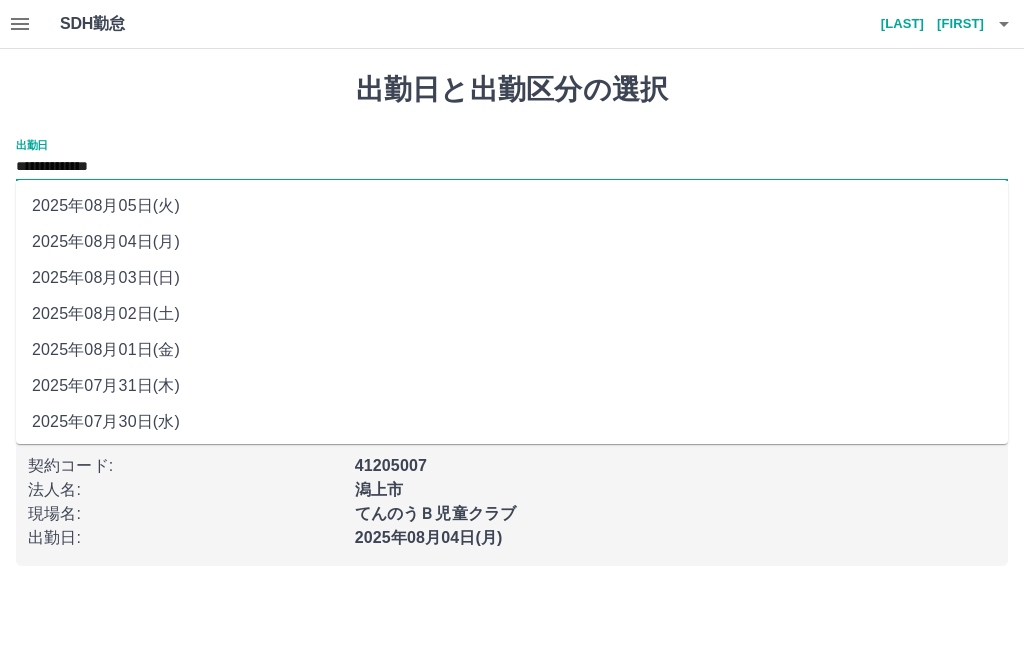 click on "2025年08月03日(日)" at bounding box center (512, 278) 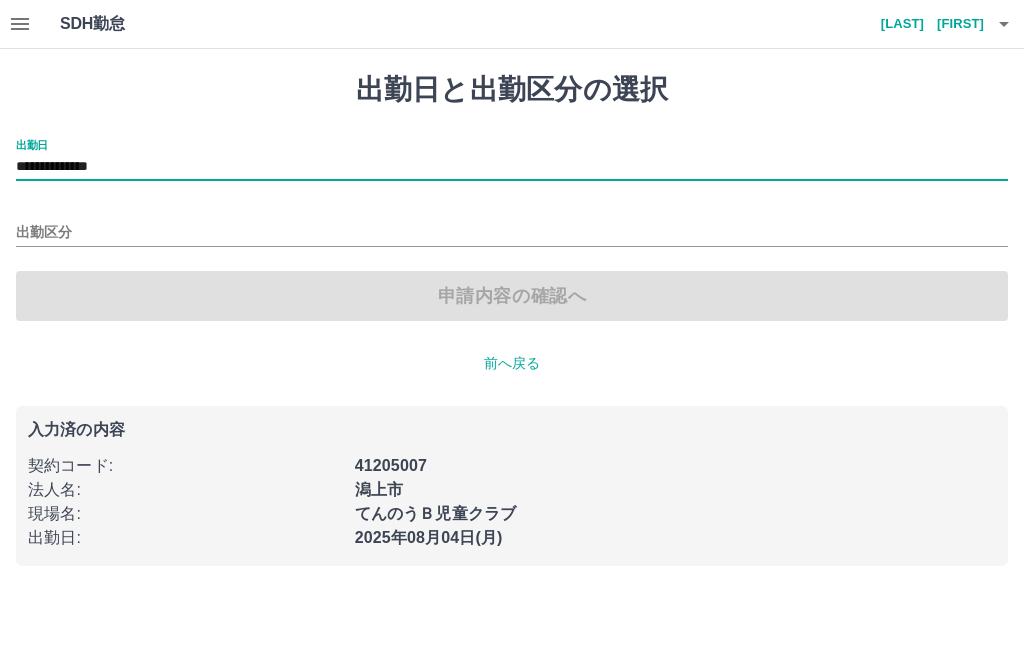 click on "出勤区分" at bounding box center (512, 226) 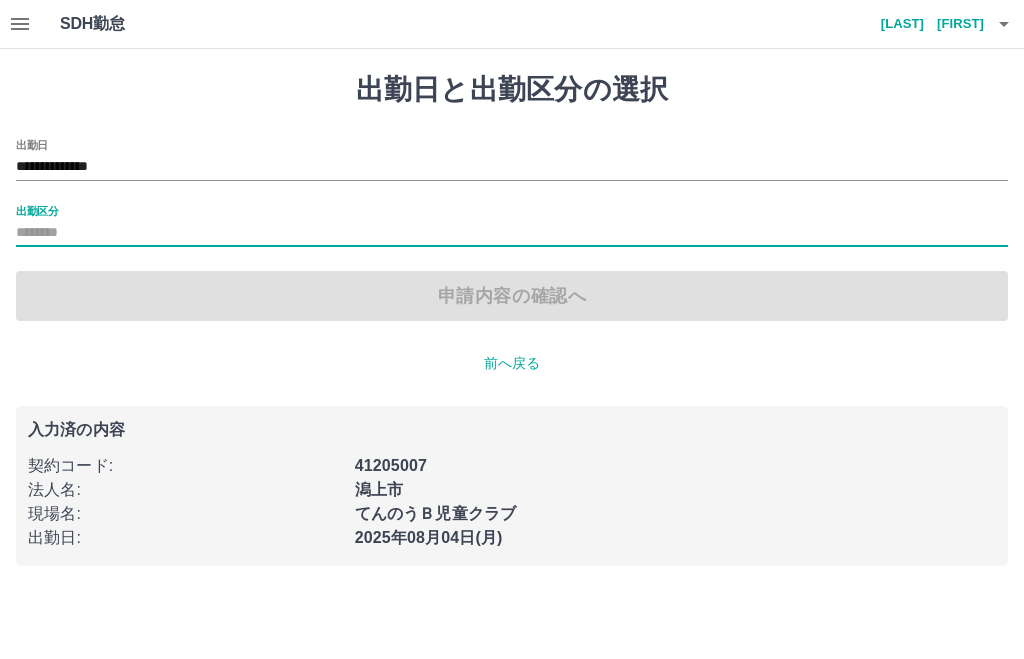 click on "出勤区分" at bounding box center [512, 233] 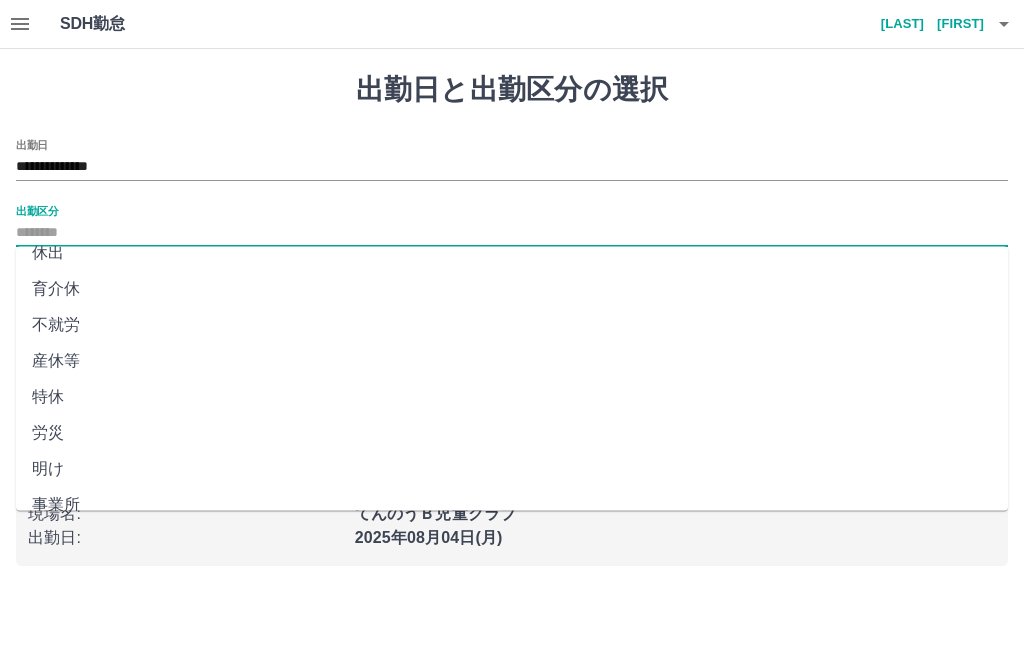 scroll, scrollTop: 369, scrollLeft: 0, axis: vertical 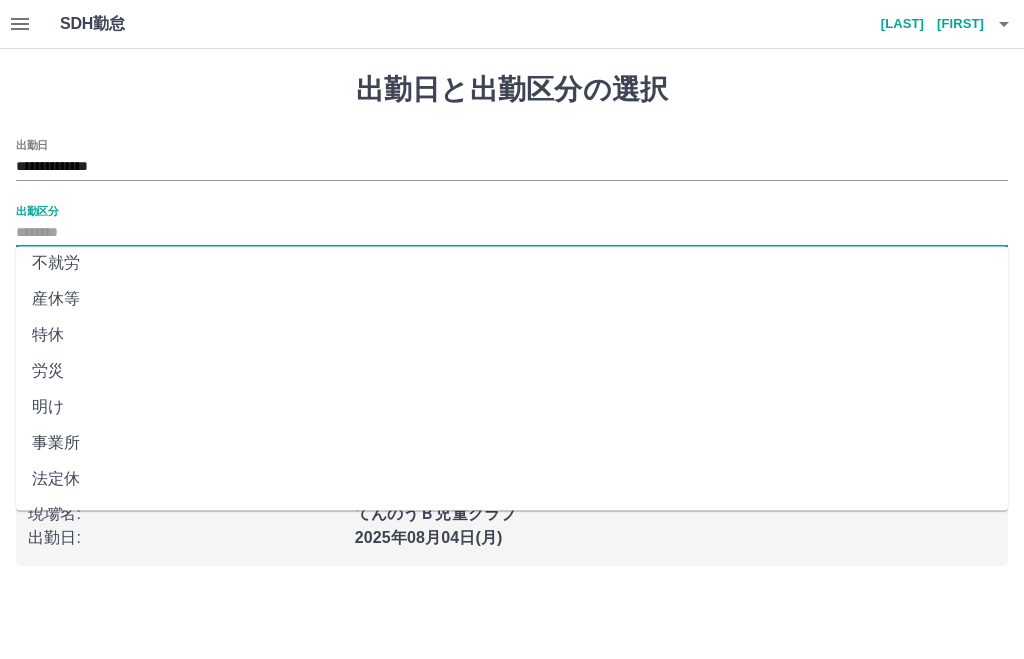 click on "法定休" at bounding box center [512, 480] 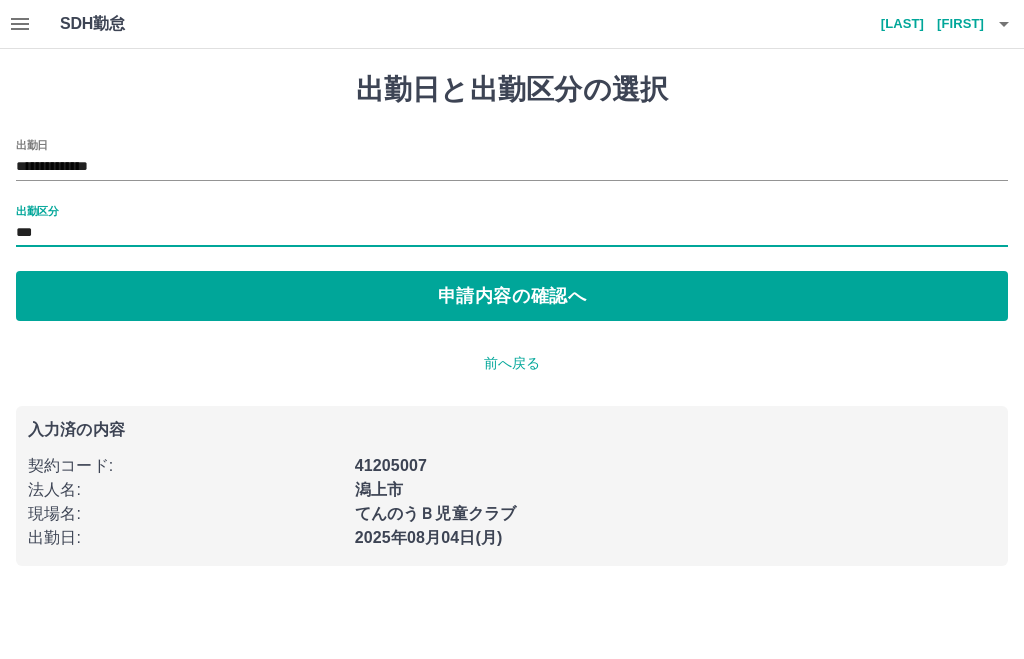 click on "申請内容の確認へ" at bounding box center [512, 296] 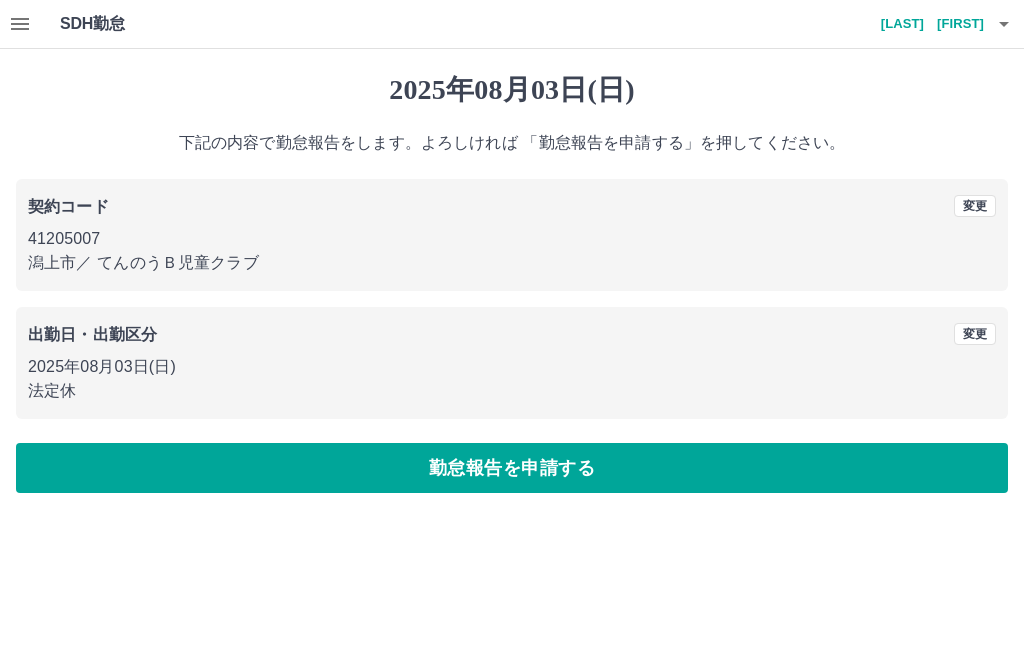 click on "勤怠報告を申請する" at bounding box center [512, 468] 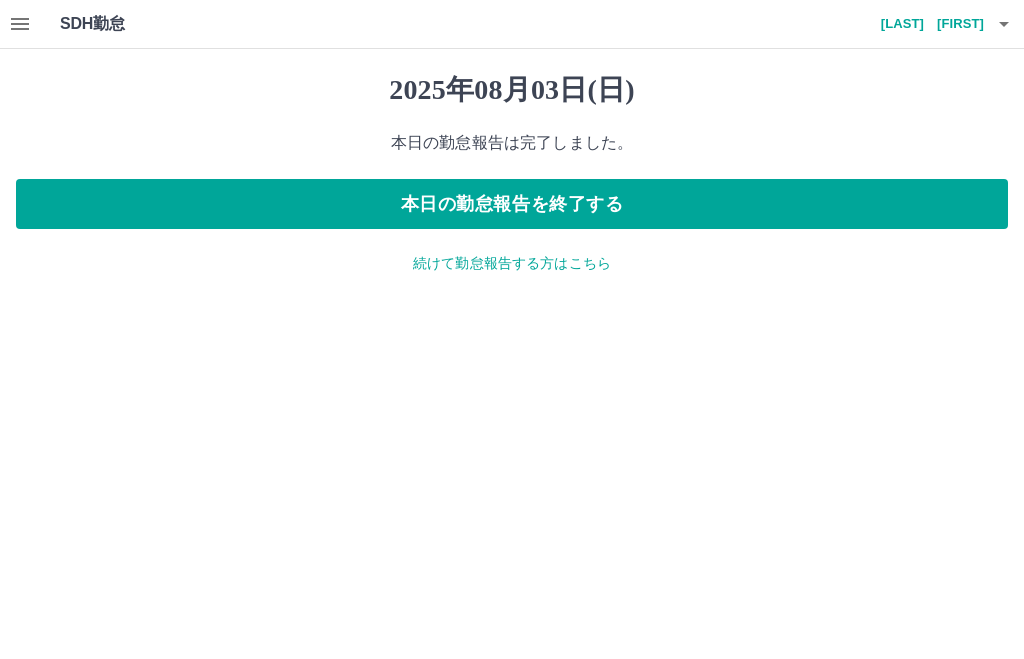 click on "続けて勤怠報告する方はこちら" at bounding box center [512, 263] 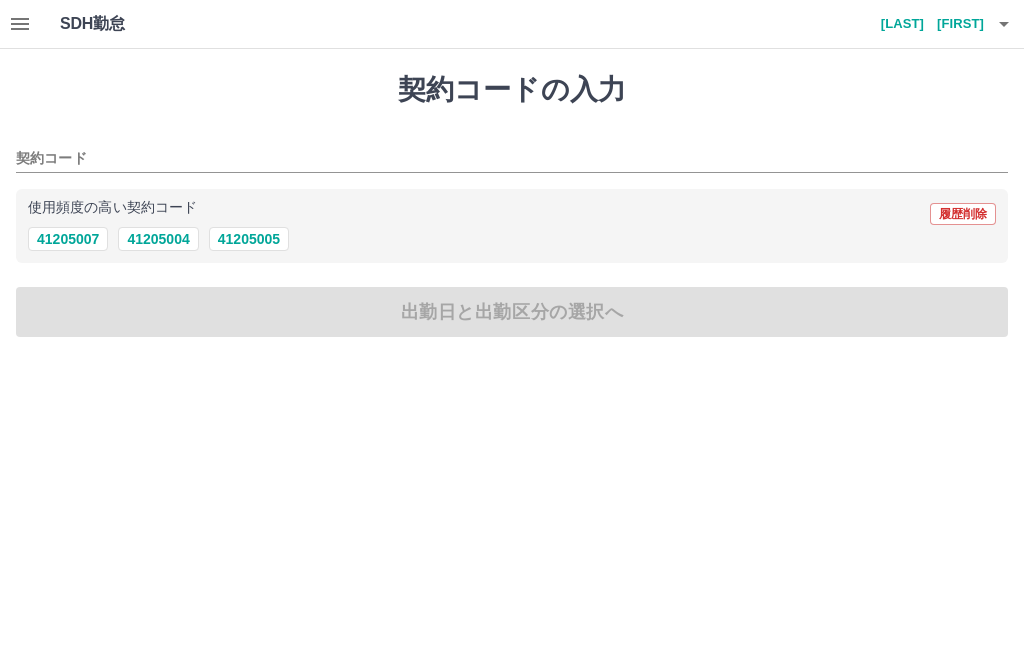 click on "41205004" at bounding box center [158, 239] 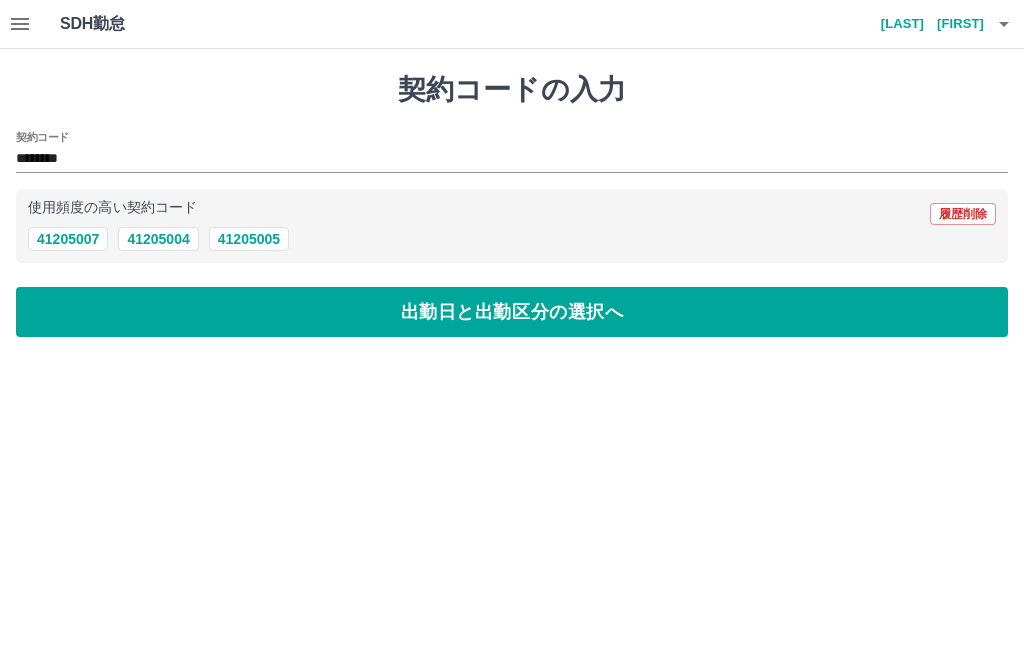 click on "出勤日と出勤区分の選択へ" at bounding box center (512, 312) 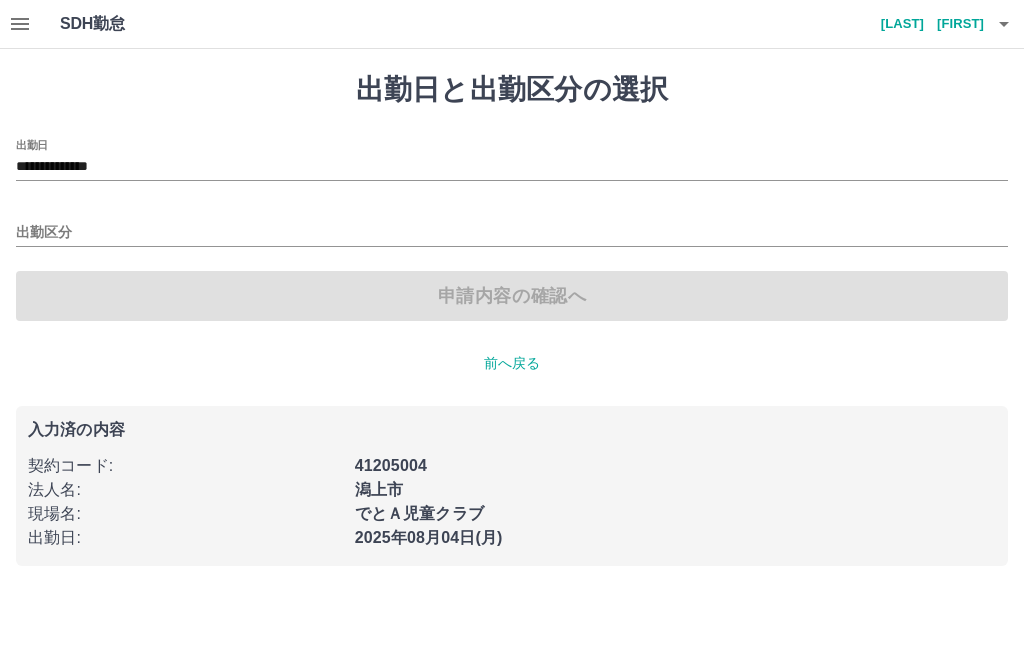 click on "出勤区分" at bounding box center (512, 233) 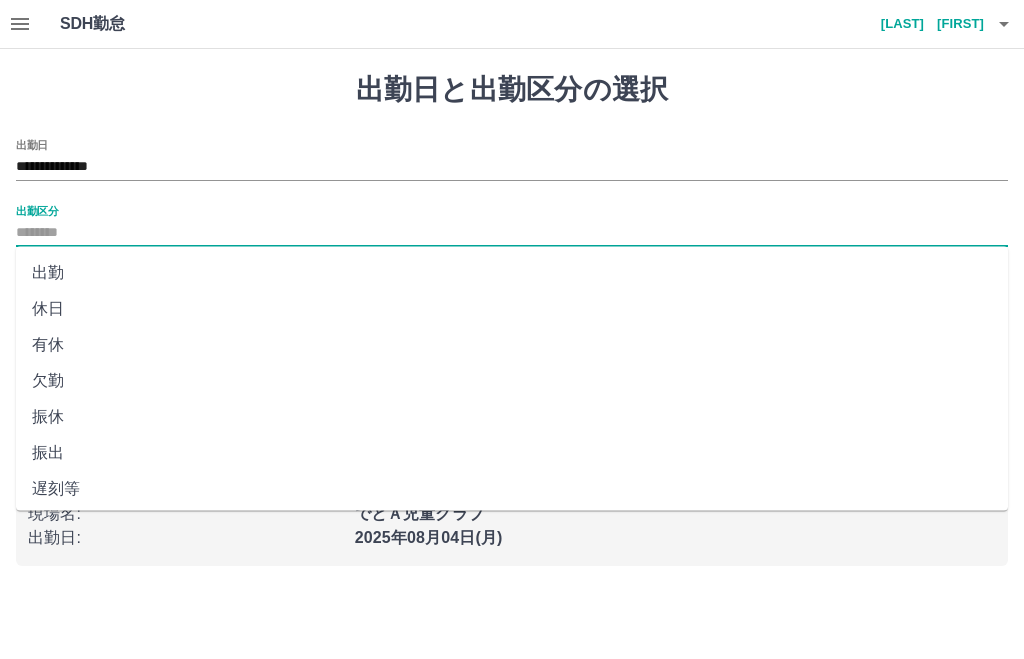 click on "出勤" at bounding box center [512, 273] 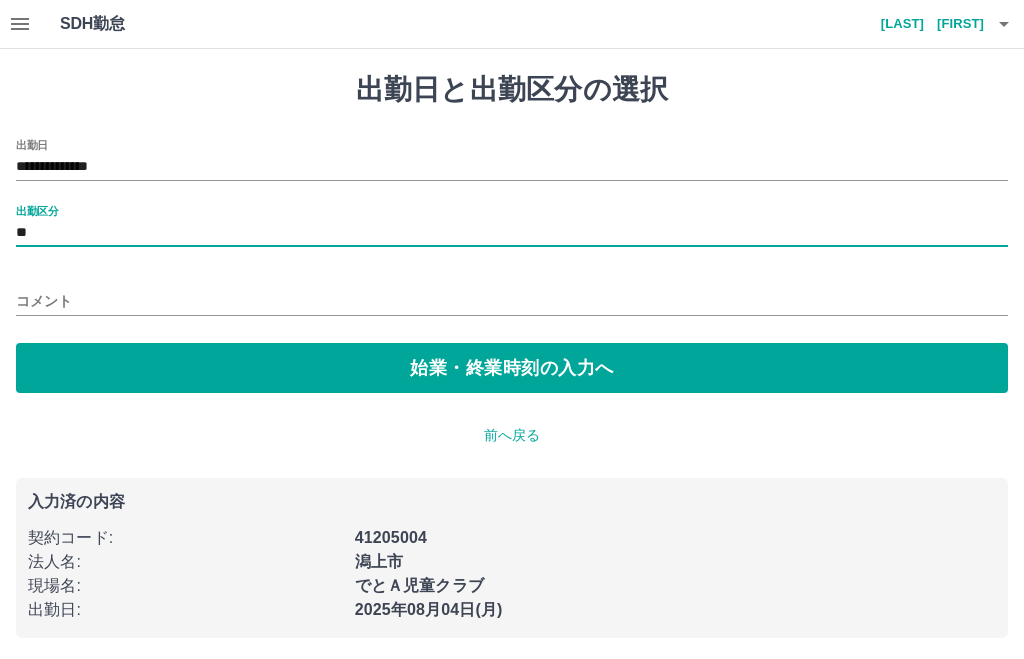 click on "始業・終業時刻の入力へ" at bounding box center (512, 368) 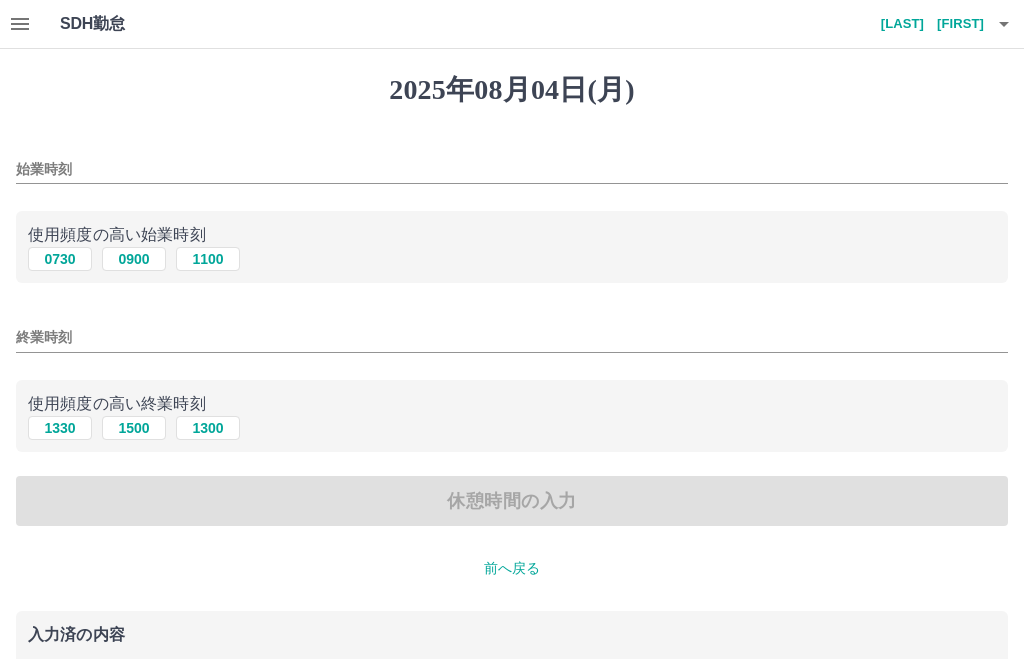 click on "0900" at bounding box center [134, 259] 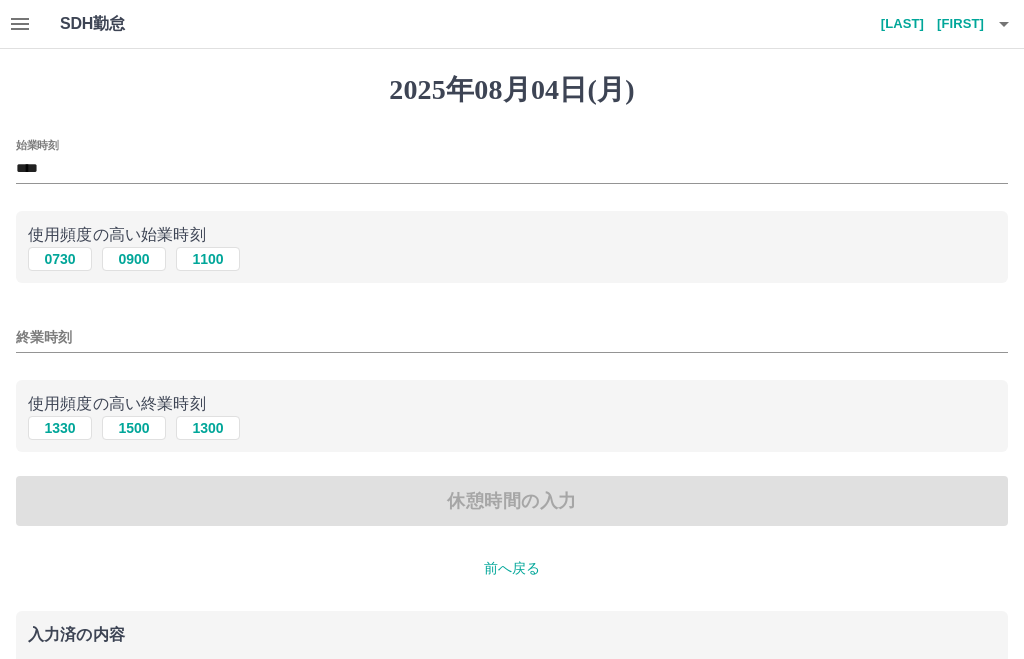 click on "1500" at bounding box center (134, 428) 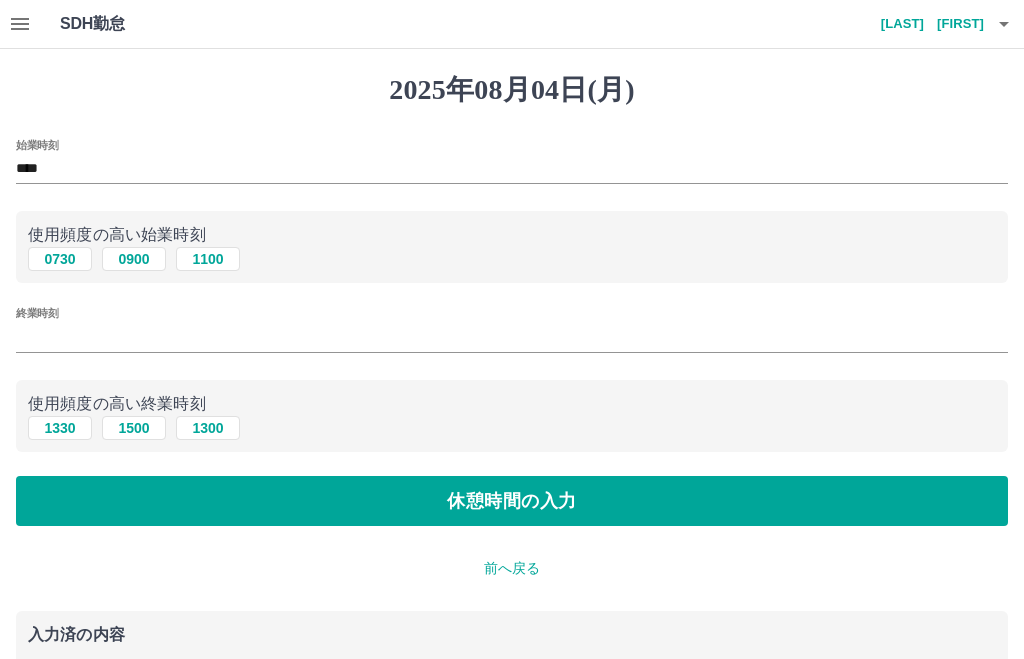 type on "****" 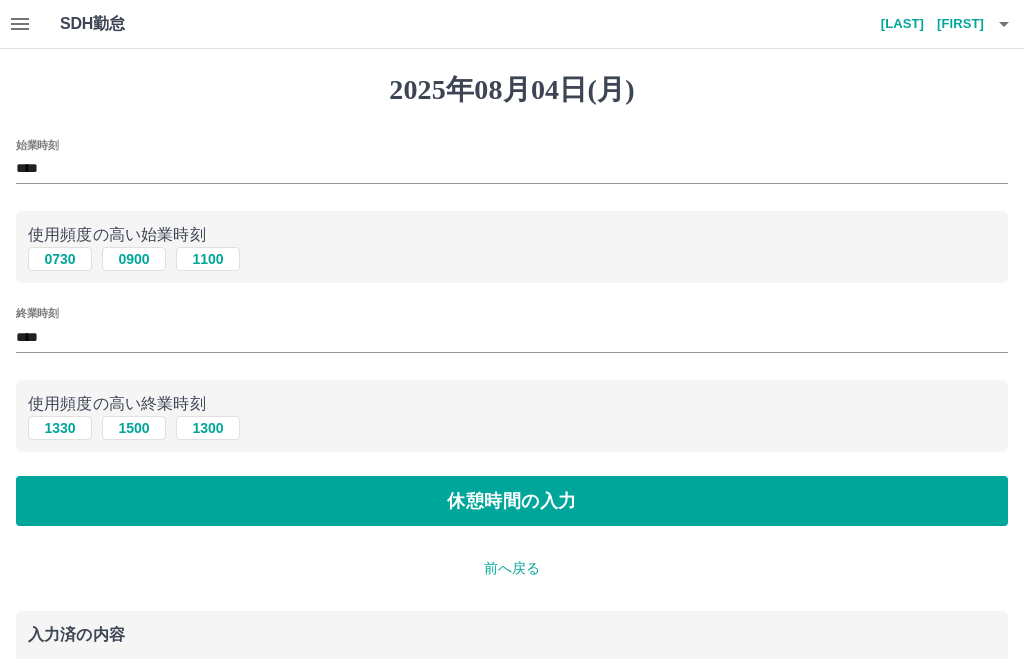 click on "休憩時間の入力" at bounding box center (512, 501) 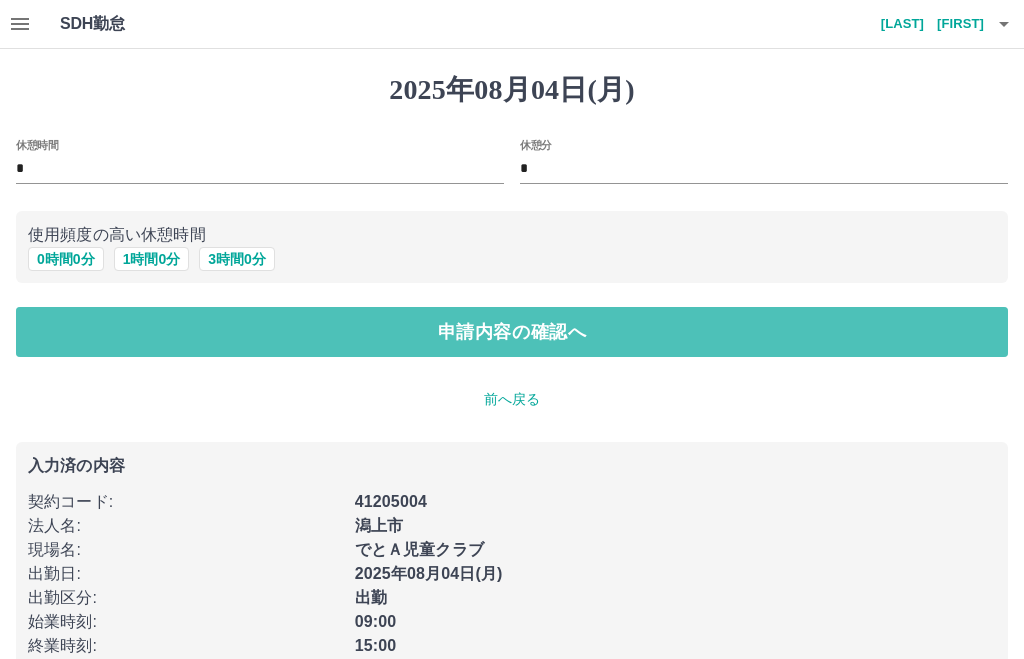 click on "申請内容の確認へ" at bounding box center [512, 332] 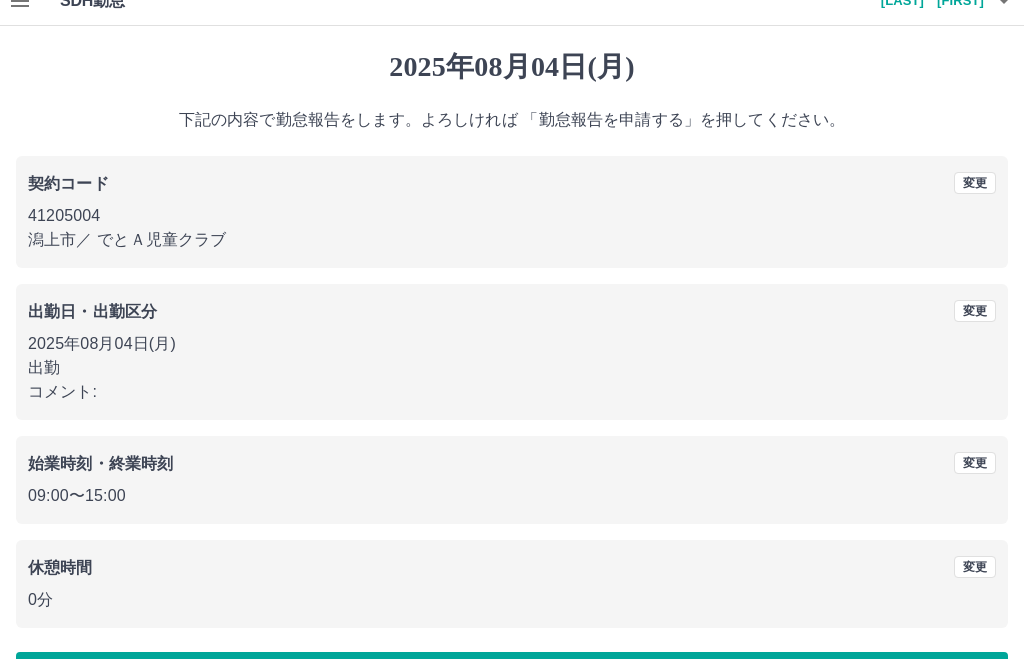 scroll, scrollTop: 22, scrollLeft: 0, axis: vertical 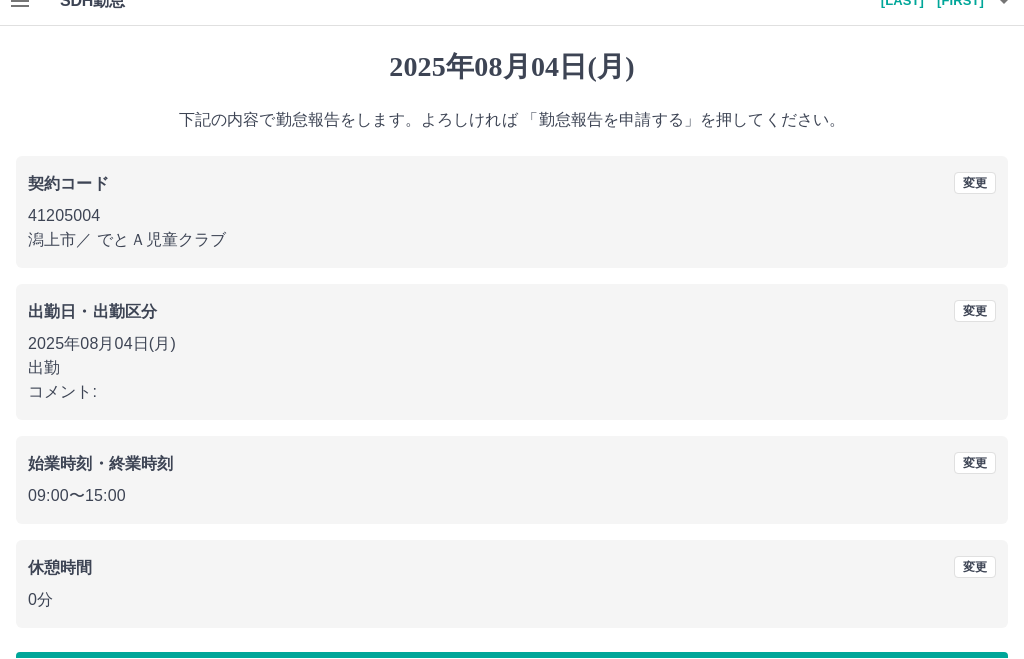 click on "勤怠報告を申請する" at bounding box center (512, 678) 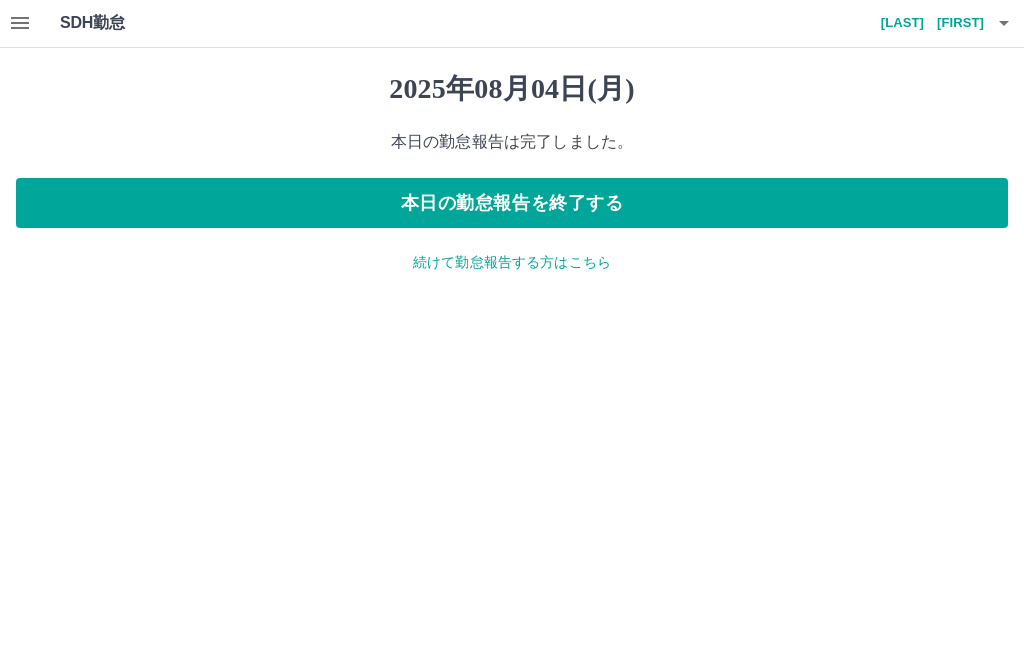 scroll, scrollTop: 0, scrollLeft: 0, axis: both 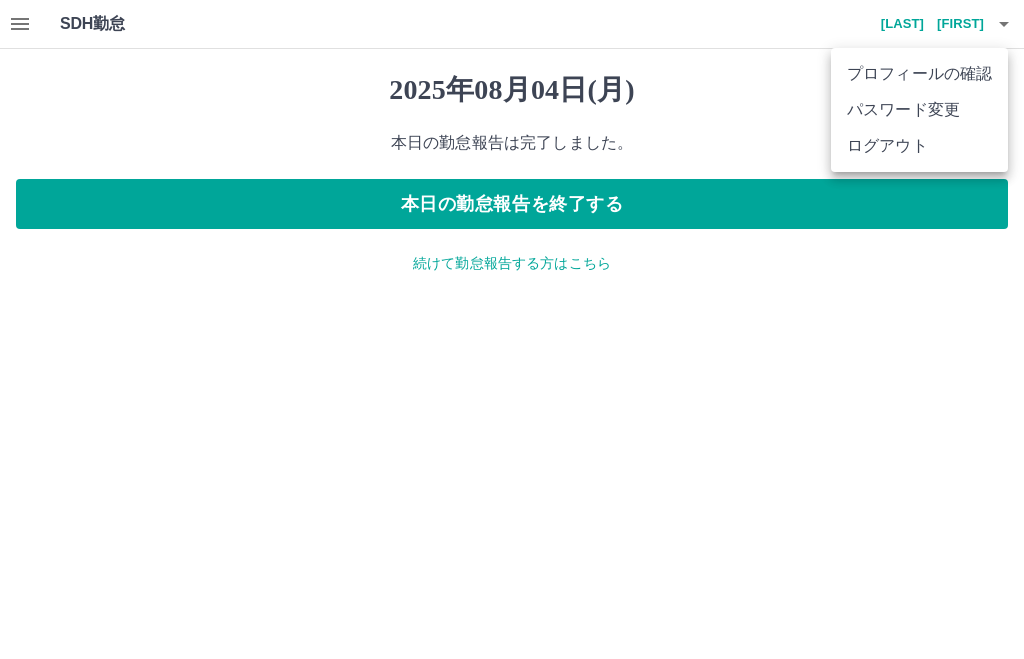 click at bounding box center (512, 329) 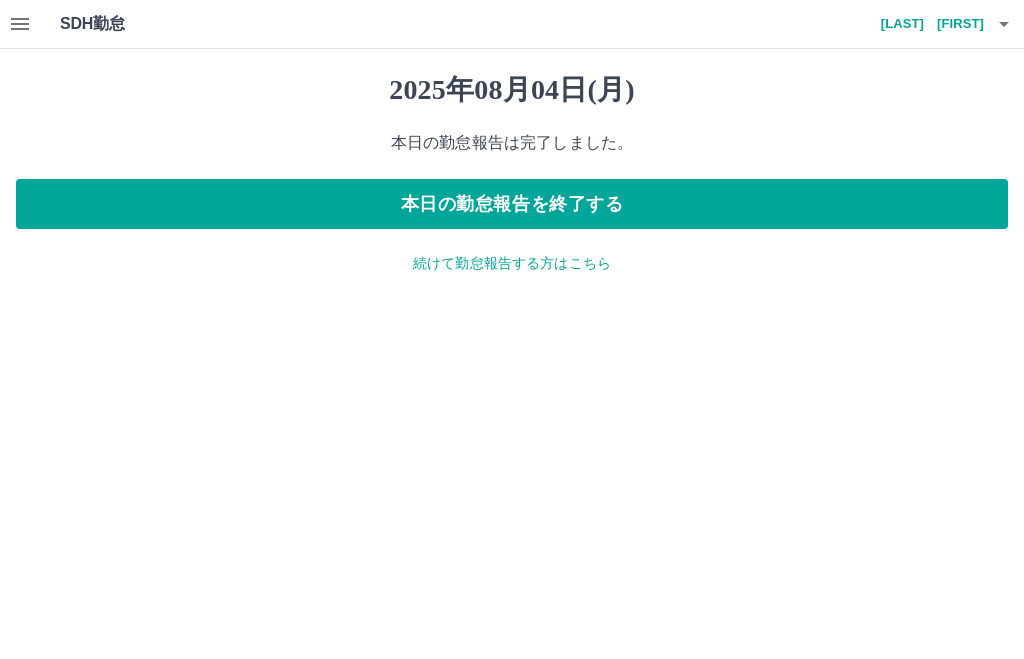 click on "SDH勤怠" at bounding box center (125, 24) 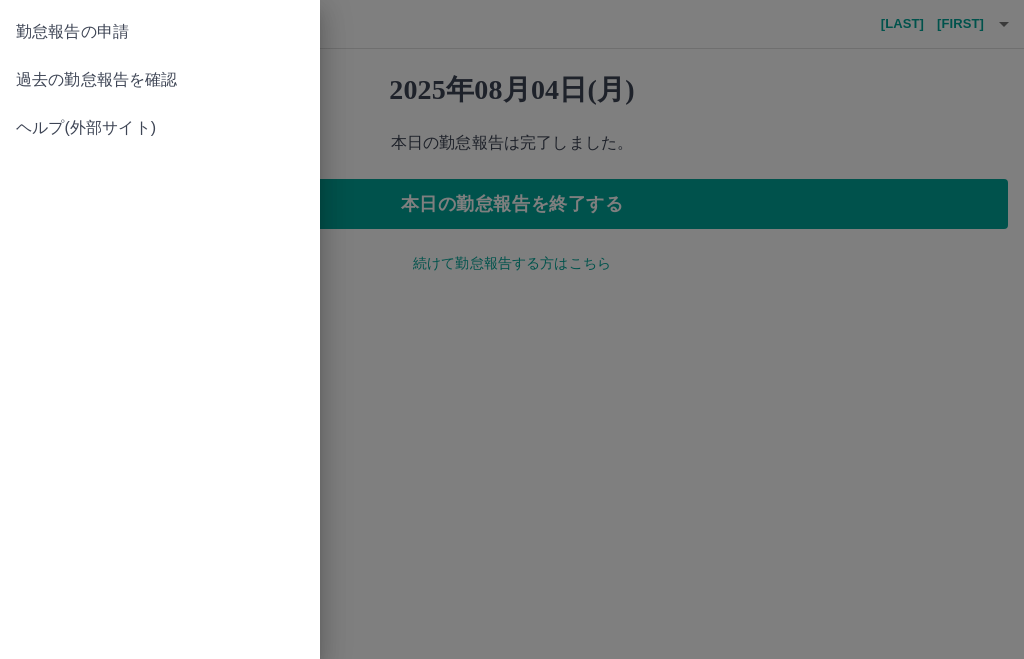 click on "過去の勤怠報告を確認" at bounding box center [160, 80] 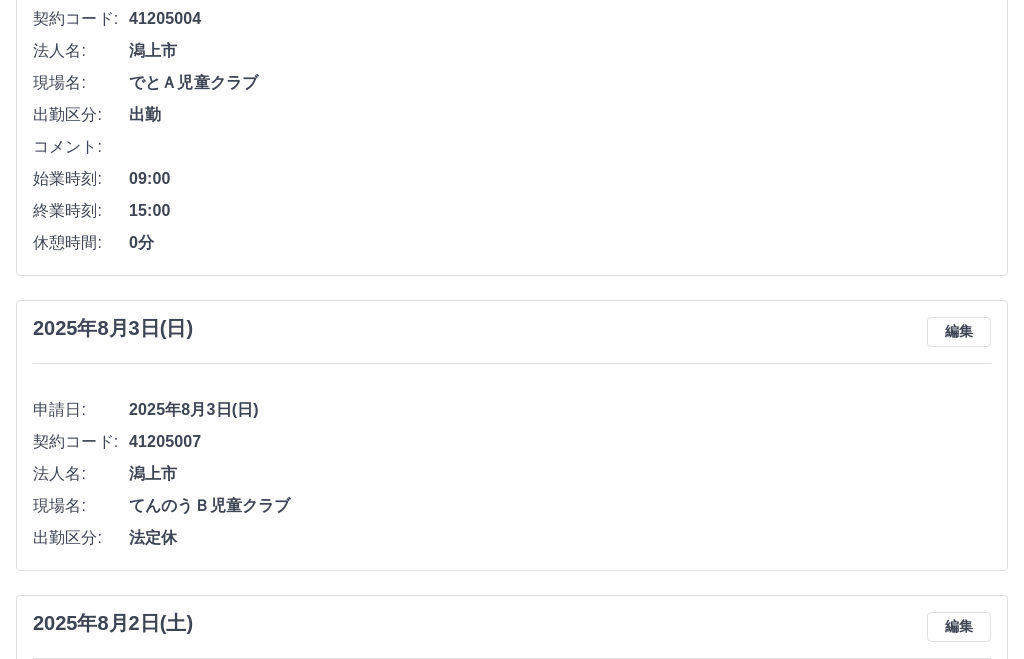 scroll, scrollTop: 0, scrollLeft: 0, axis: both 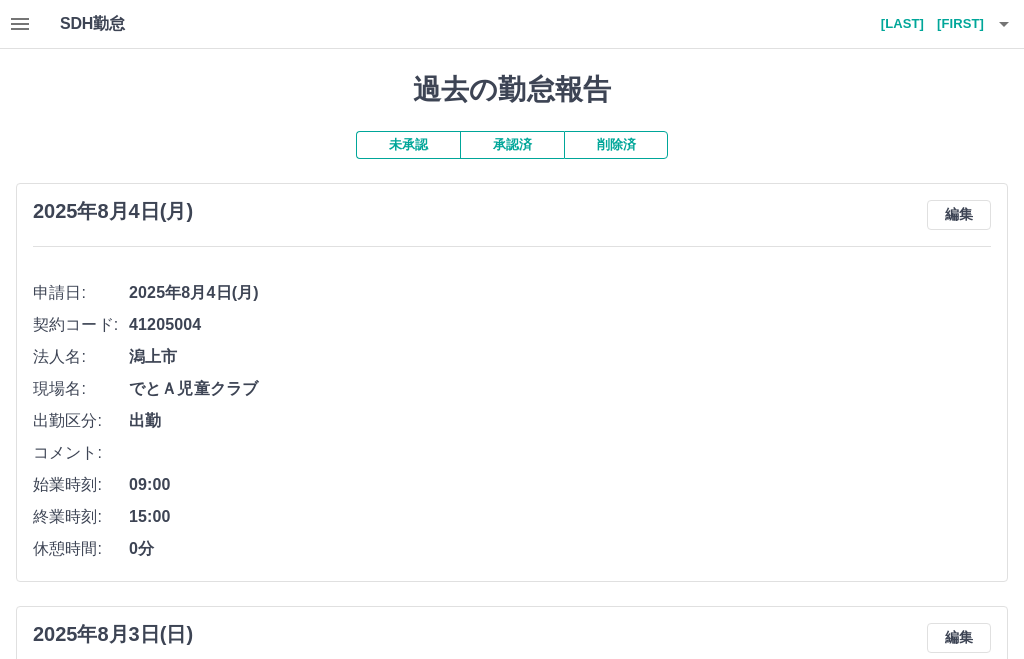 click on "承認済" at bounding box center (512, 145) 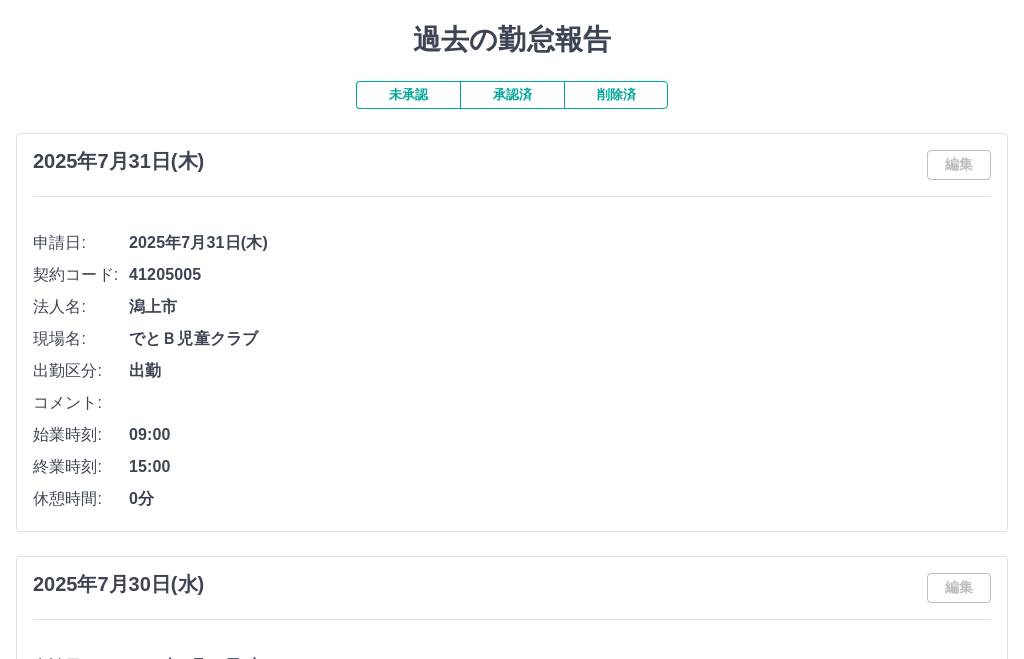 scroll, scrollTop: 0, scrollLeft: 0, axis: both 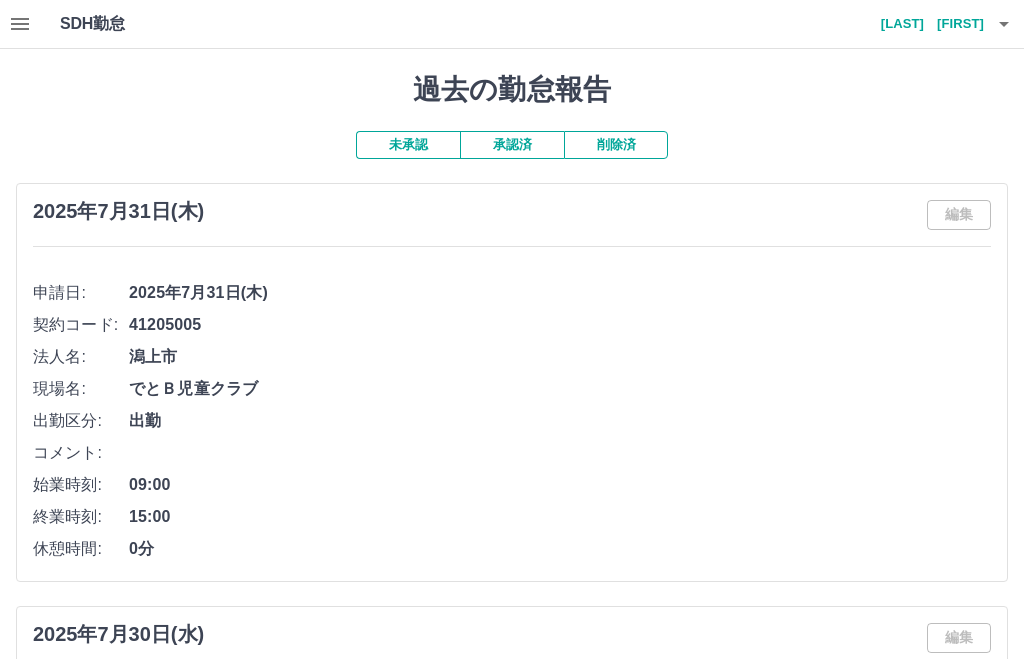 click on "赤田　直子" at bounding box center [924, 24] 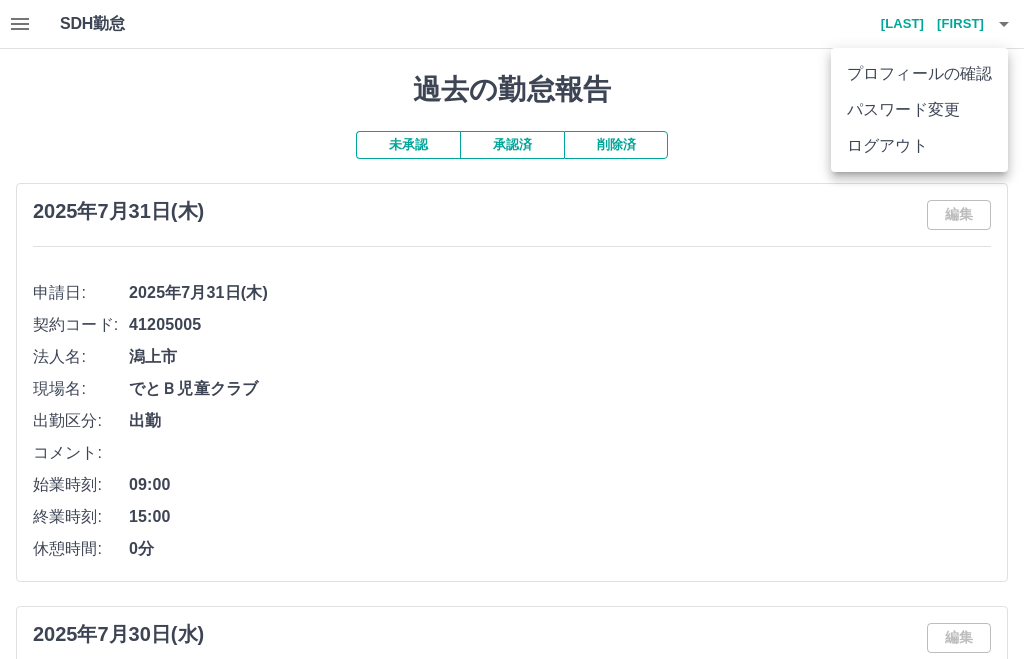 click on "ログアウト" at bounding box center (919, 146) 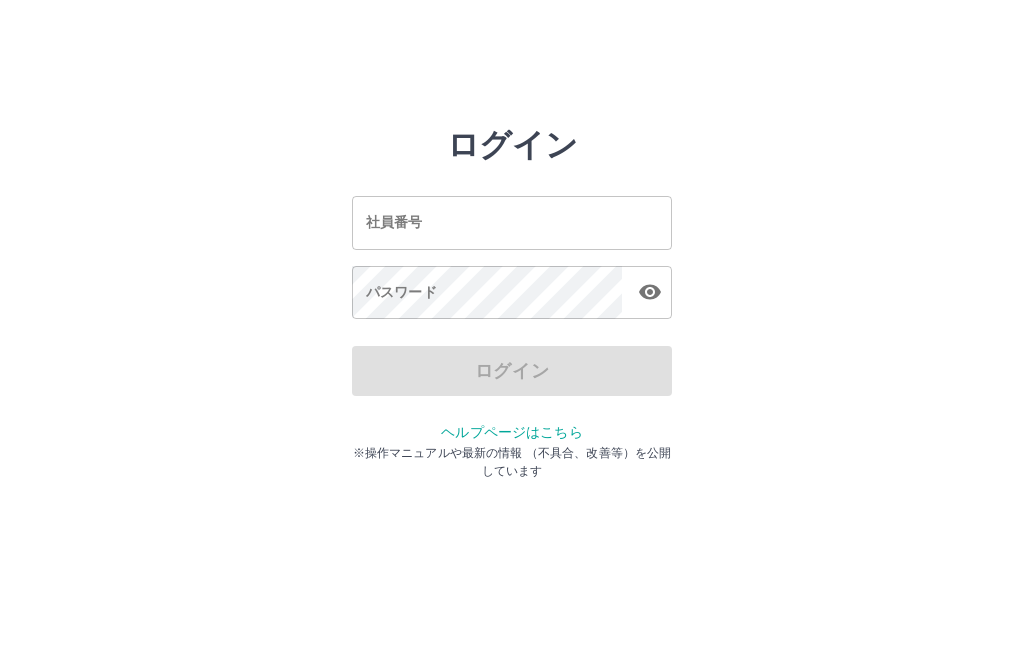 scroll, scrollTop: 0, scrollLeft: 0, axis: both 